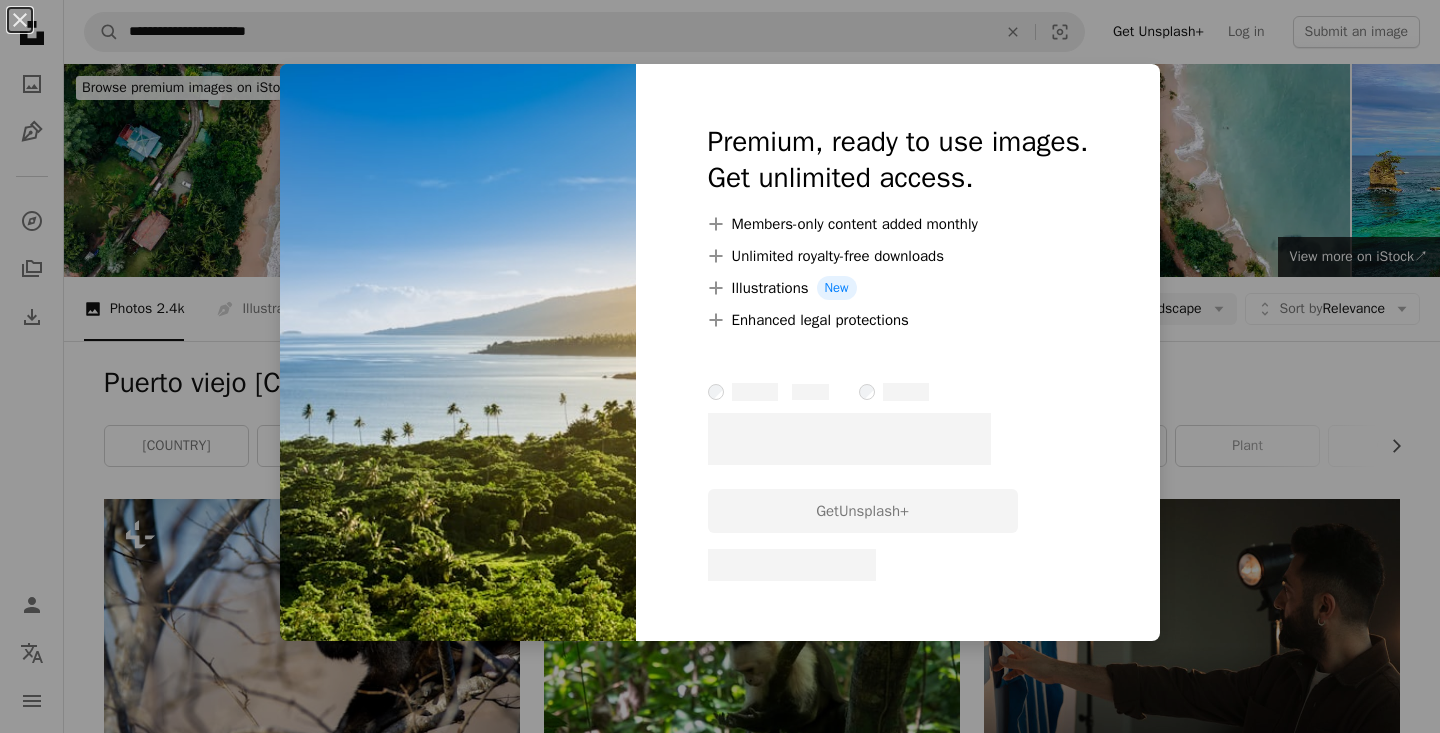 scroll, scrollTop: 1796, scrollLeft: 0, axis: vertical 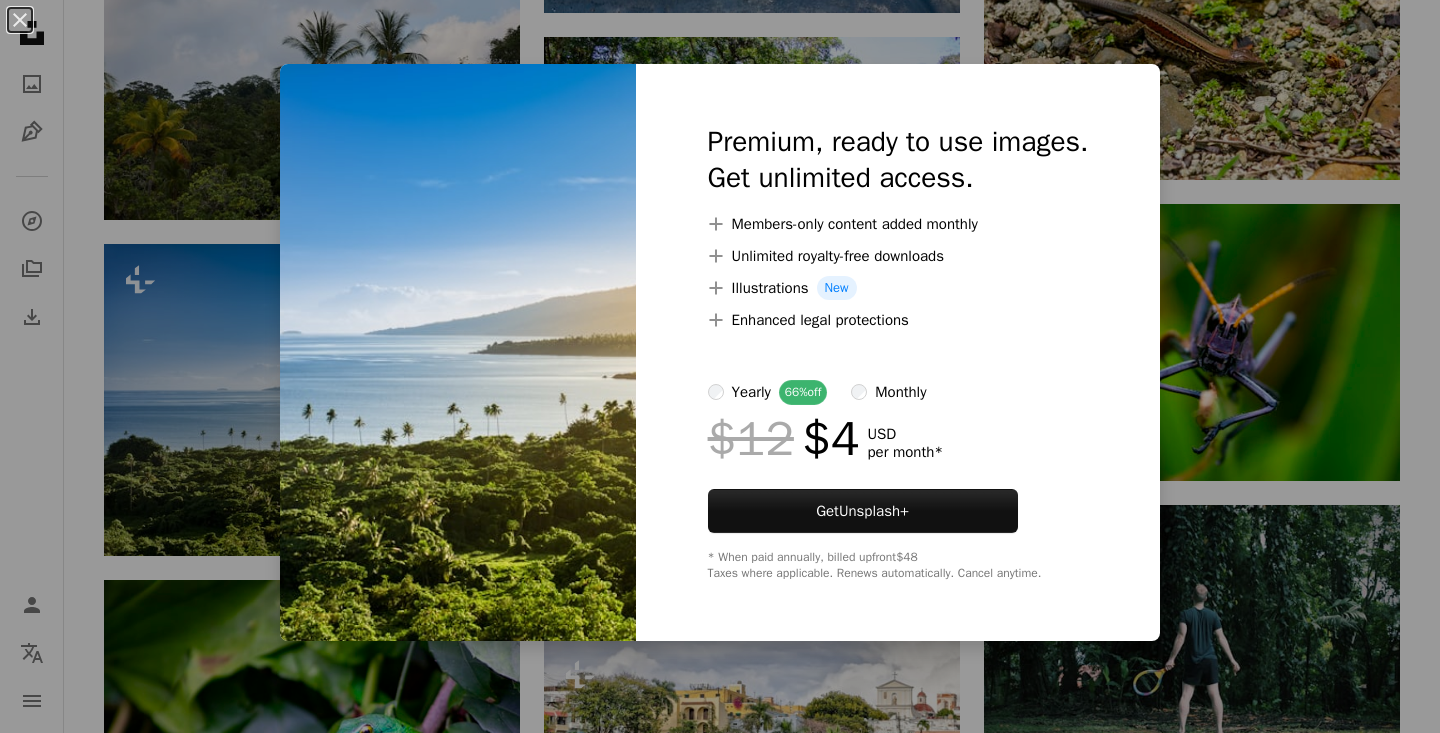 click on "An X shape Premium, ready to use images. Get unlimited access. A plus sign Members-only content added monthly A plus sign Unlimited royalty-free downloads A plus sign Illustrations  New A plus sign Enhanced legal protections yearly 66%  off monthly $12   $4 USD per month * Get  Unsplash+ * When paid annually, billed upfront  $48 Taxes where applicable. Renews automatically. Cancel anytime." at bounding box center (720, 366) 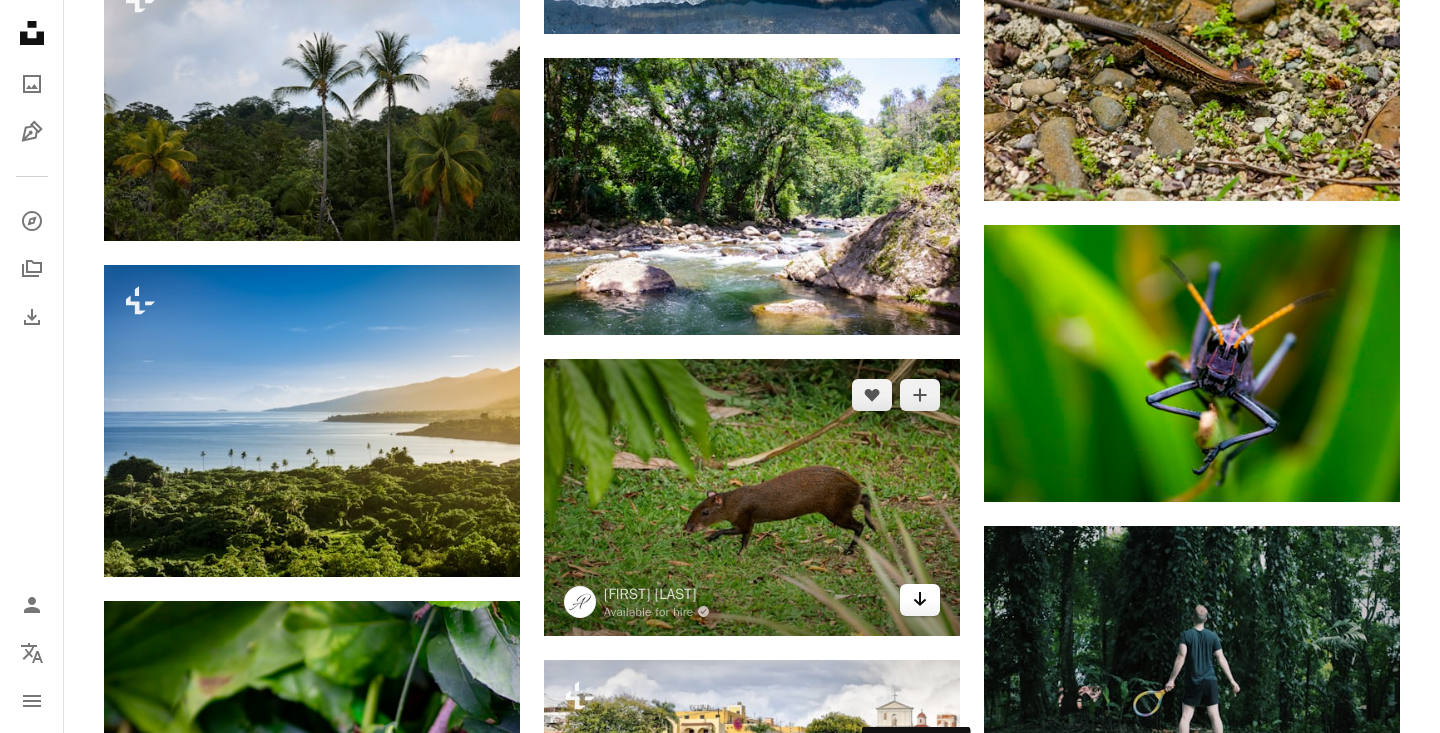 scroll, scrollTop: 1748, scrollLeft: 0, axis: vertical 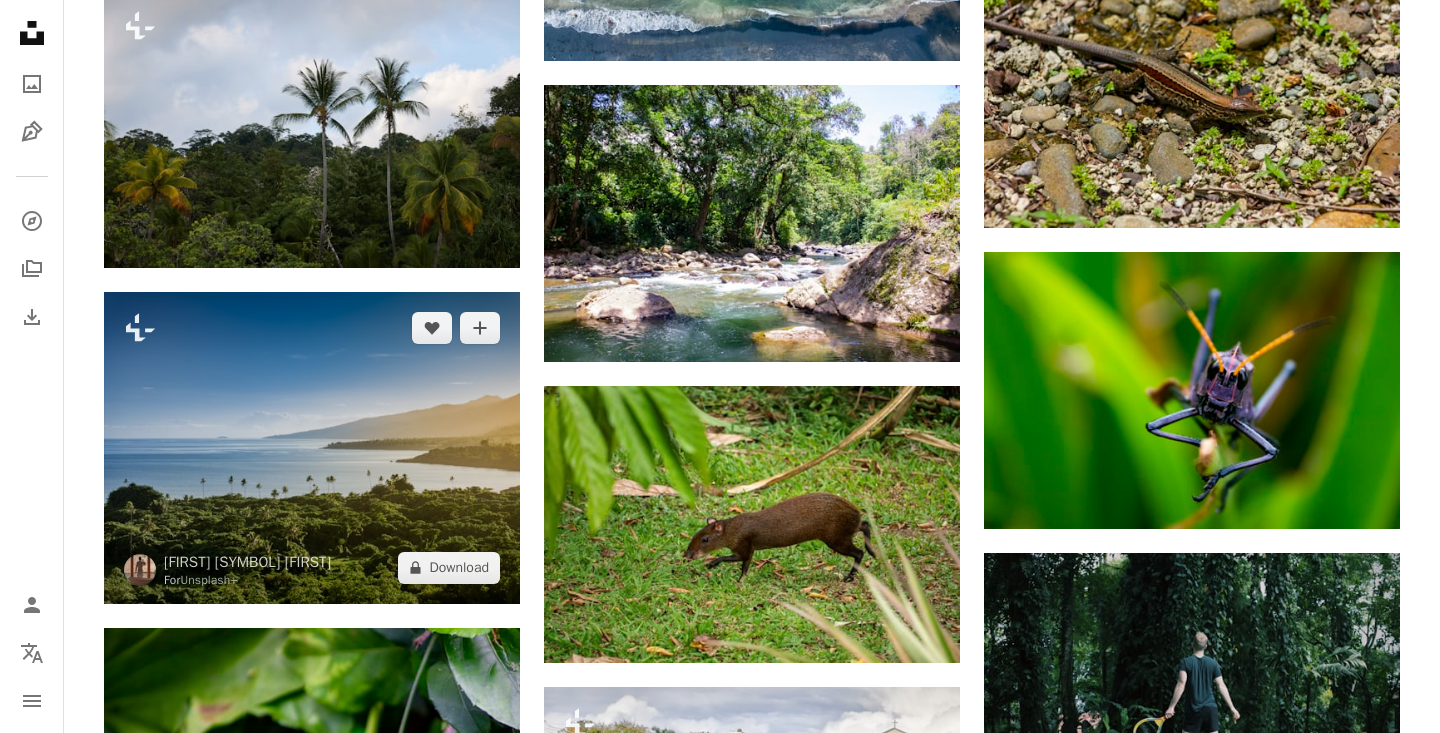 click at bounding box center [312, 448] 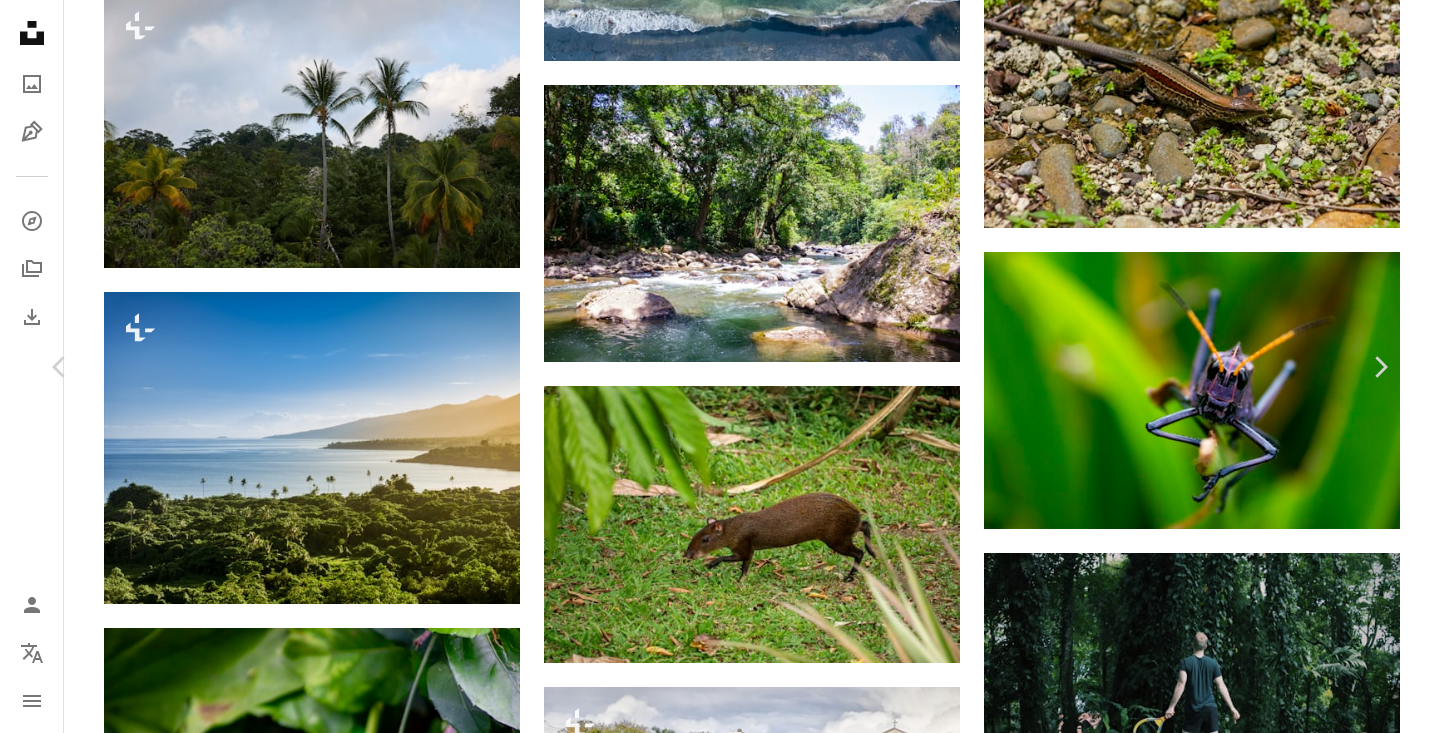 click on "An X shape Chevron left Chevron right Ishan @seefromthesky For Unsplash+ A heart A plus sign A lock Download Zoom in A forward-right arrow Share More Actions Far from home I visit this country by luck. A beautiful sunrise in Taveuni Island. A map marker Taveuni Island, [LOCATION] Calendar outlined Published on May 20, 2024 Camera DJI, FC4382 Safety Licensed under the Unsplash+ License [STATE] sunset beach coconut tree [COUNTRY] [COUNTRY] islands fijian Free images From this series Plus sign for Unsplash+ Plus sign for Unsplash+ Related images Plus sign for Unsplash+ A heart A plus sign Aldward Castillo For Unsplash+ A lock Download Plus sign for Unsplash+ A heart A plus sign Getty Images For Unsplash+ A lock Download Plus sign for Unsplash+ A heart A plus sign Luke Thornton For Unsplash+ A lock Download Plus sign for Unsplash+ A heart A plus sign Joe Eitzen For Unsplash+ A lock Download Plus sign for Unsplash+ A heart A plus sign Aldward Castillo For Unsplash+ A lock Download Plus sign for Unsplash+ A heart SJ Objio" at bounding box center [720, 6289] 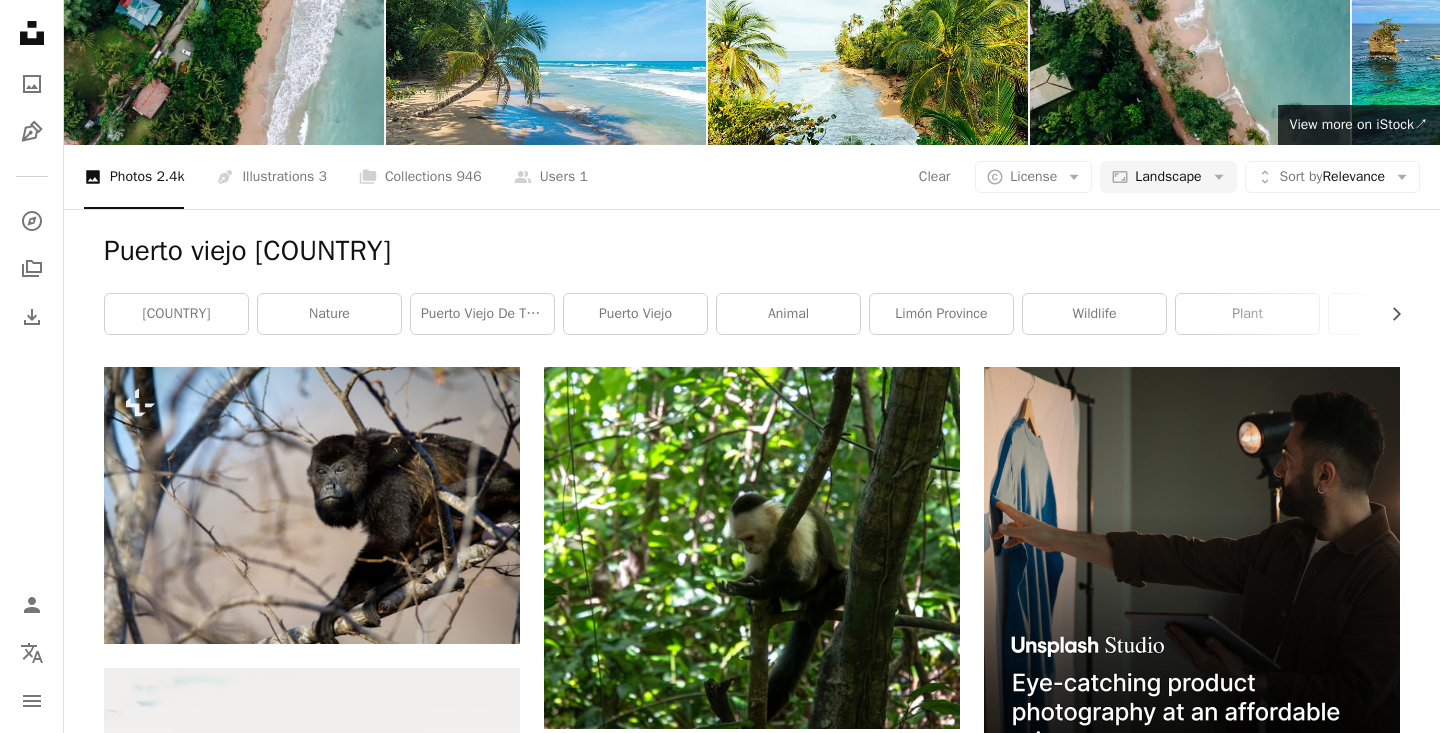 scroll, scrollTop: 0, scrollLeft: 0, axis: both 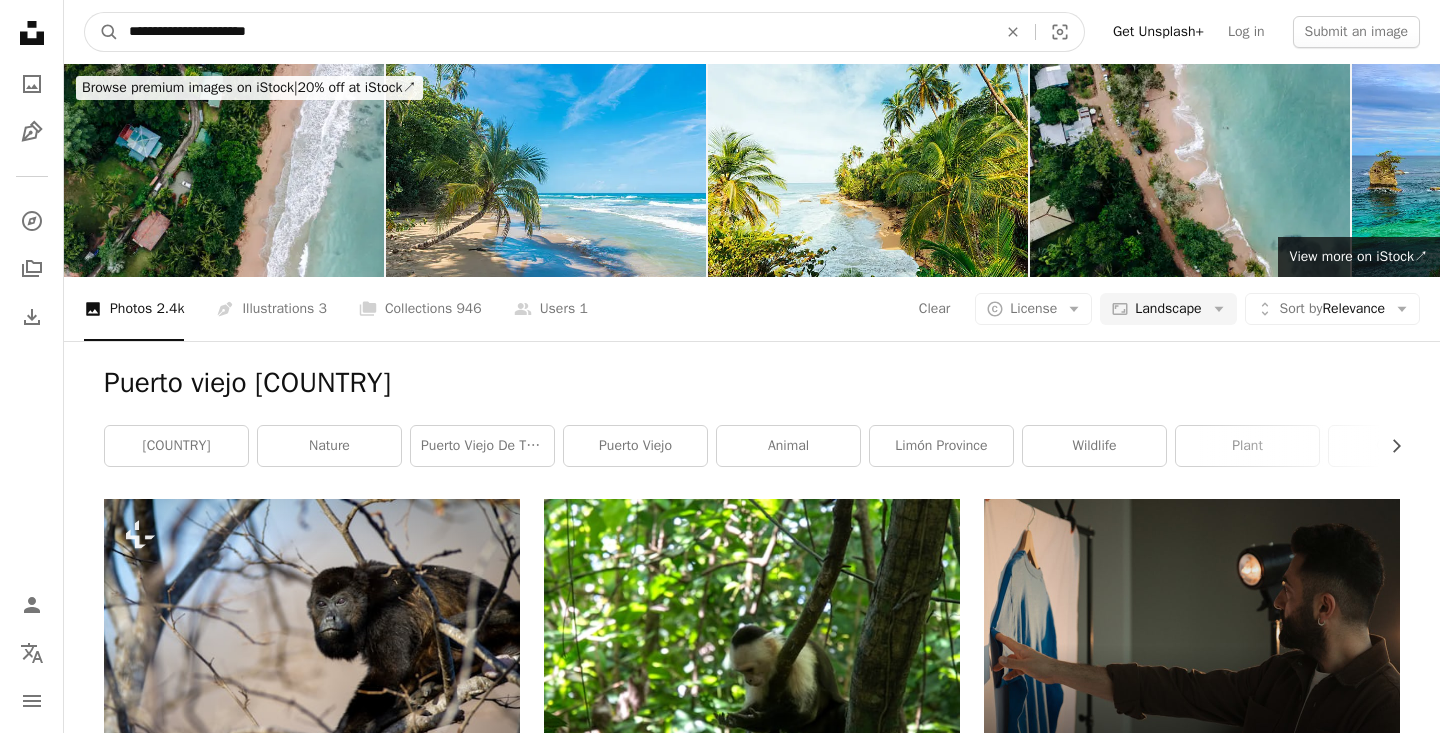 click on "**********" at bounding box center [555, 32] 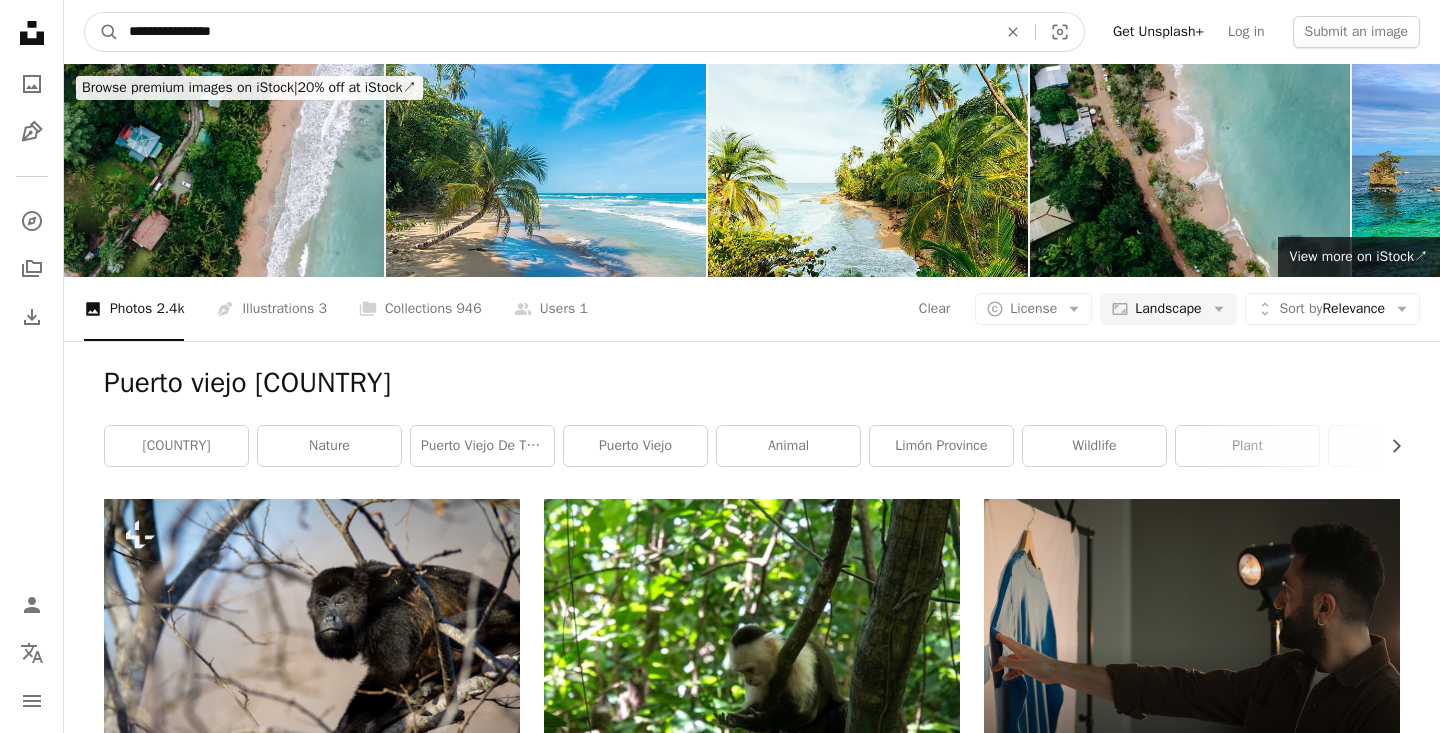 click on "A magnifying glass" at bounding box center [102, 32] 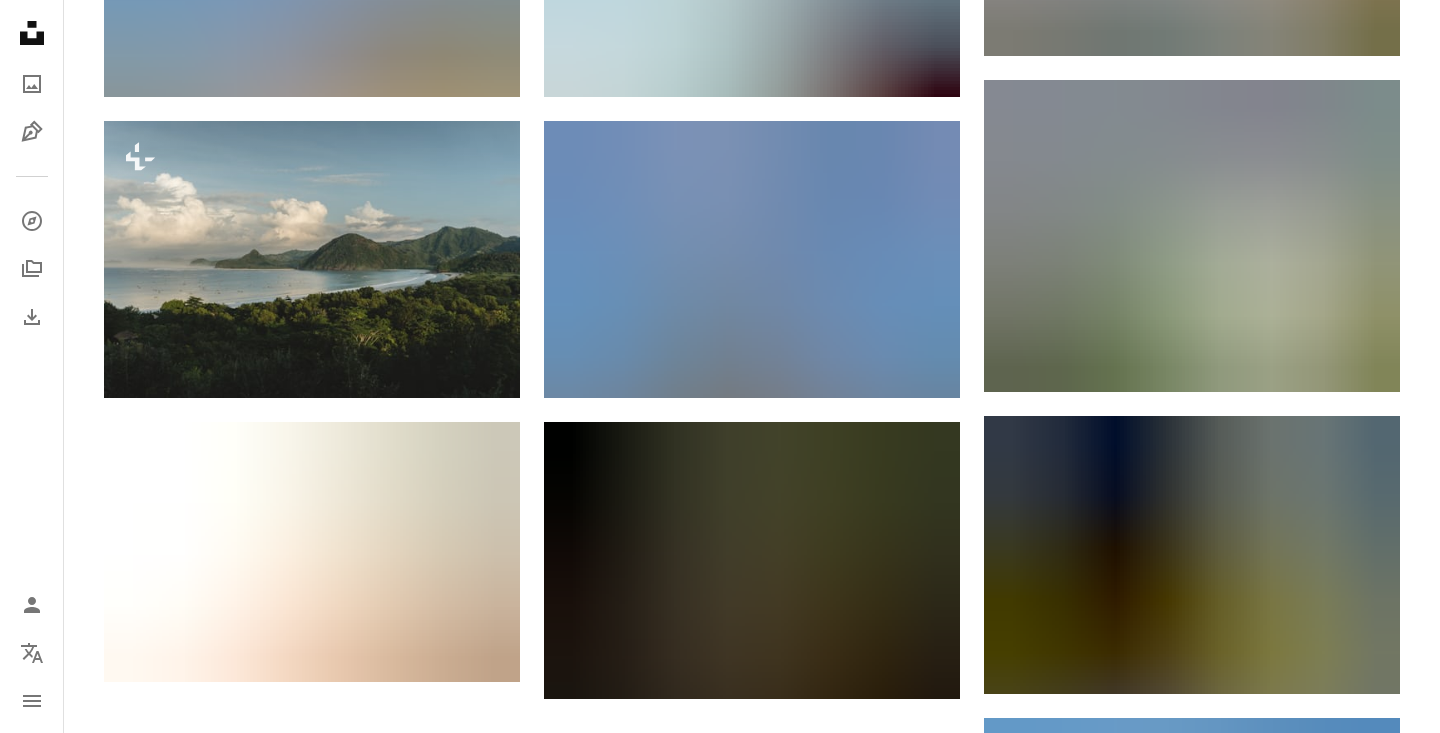 scroll, scrollTop: 1866, scrollLeft: 0, axis: vertical 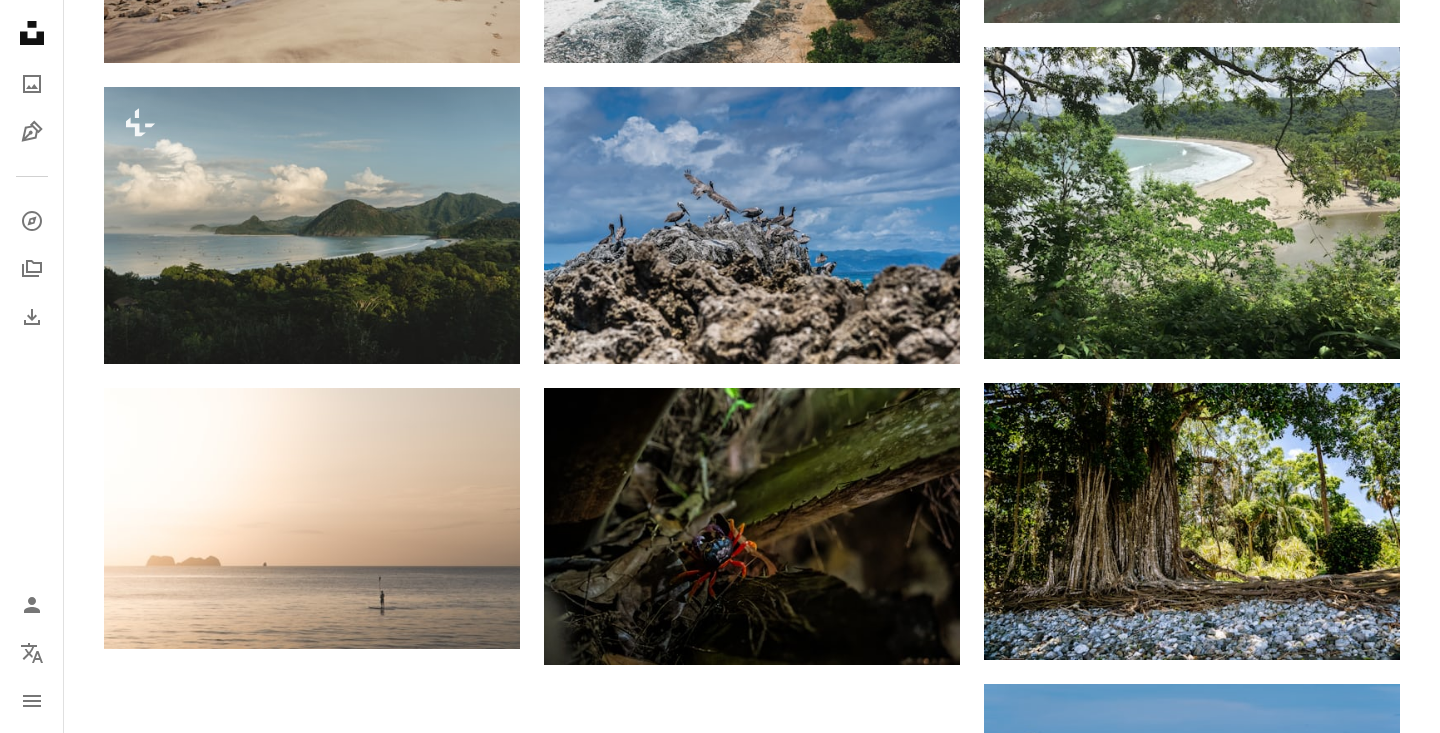 click on "Load more" at bounding box center (752, 1042) 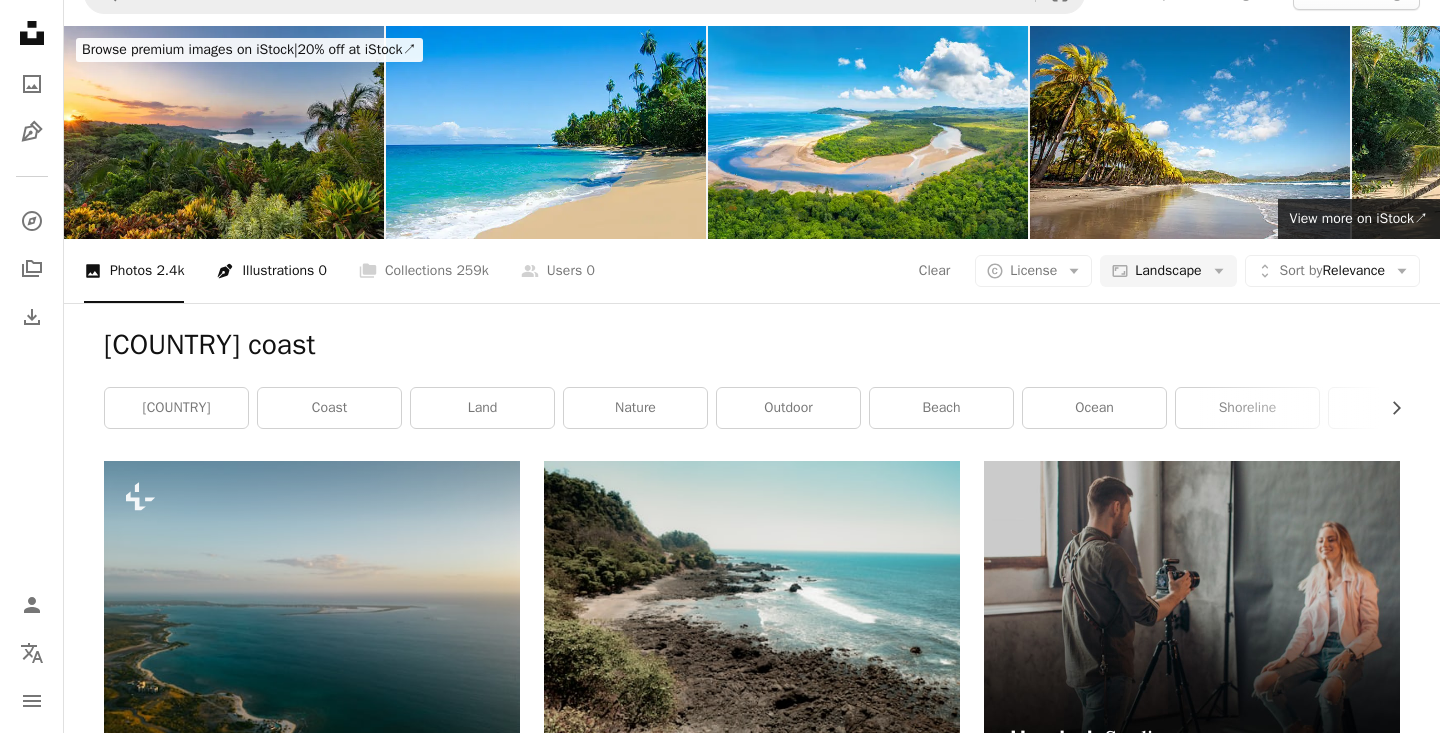 scroll, scrollTop: 0, scrollLeft: 0, axis: both 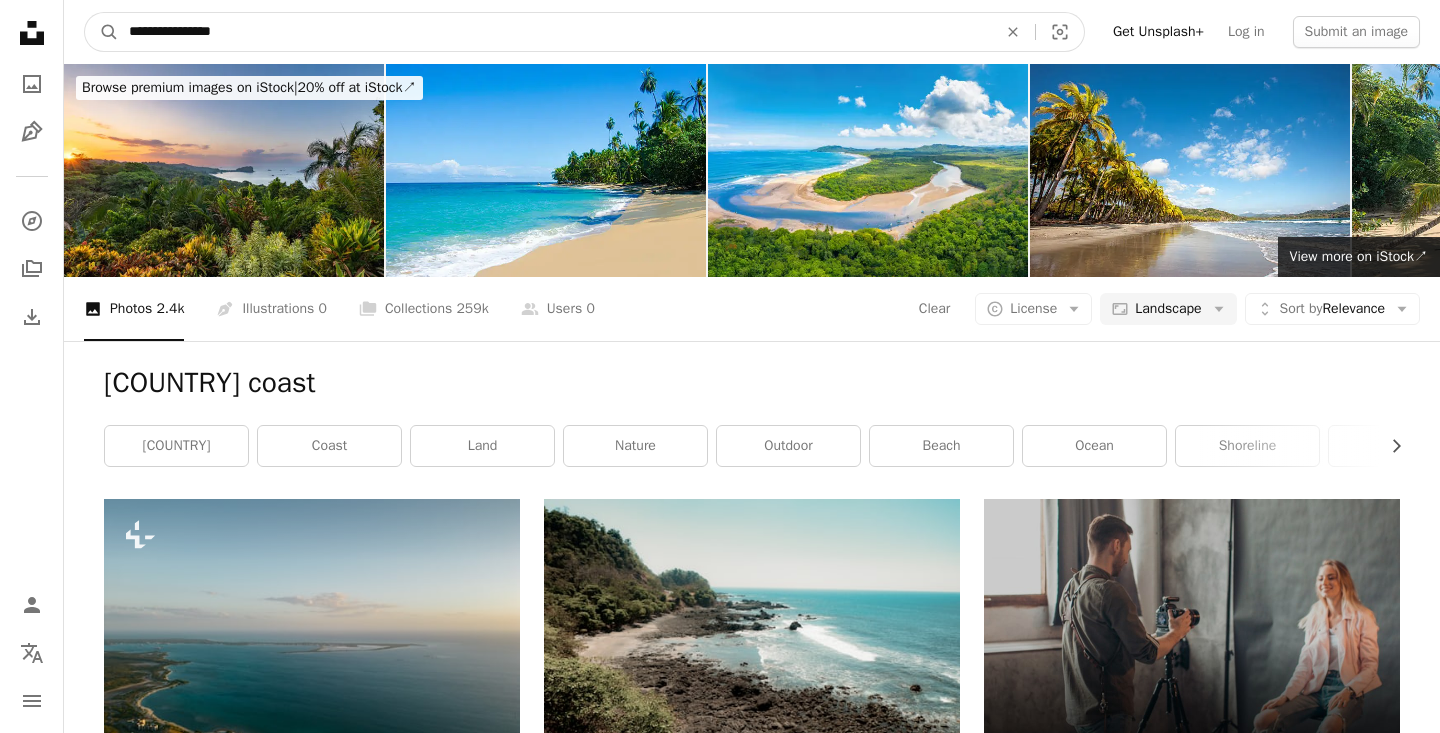 click on "**********" at bounding box center [555, 32] 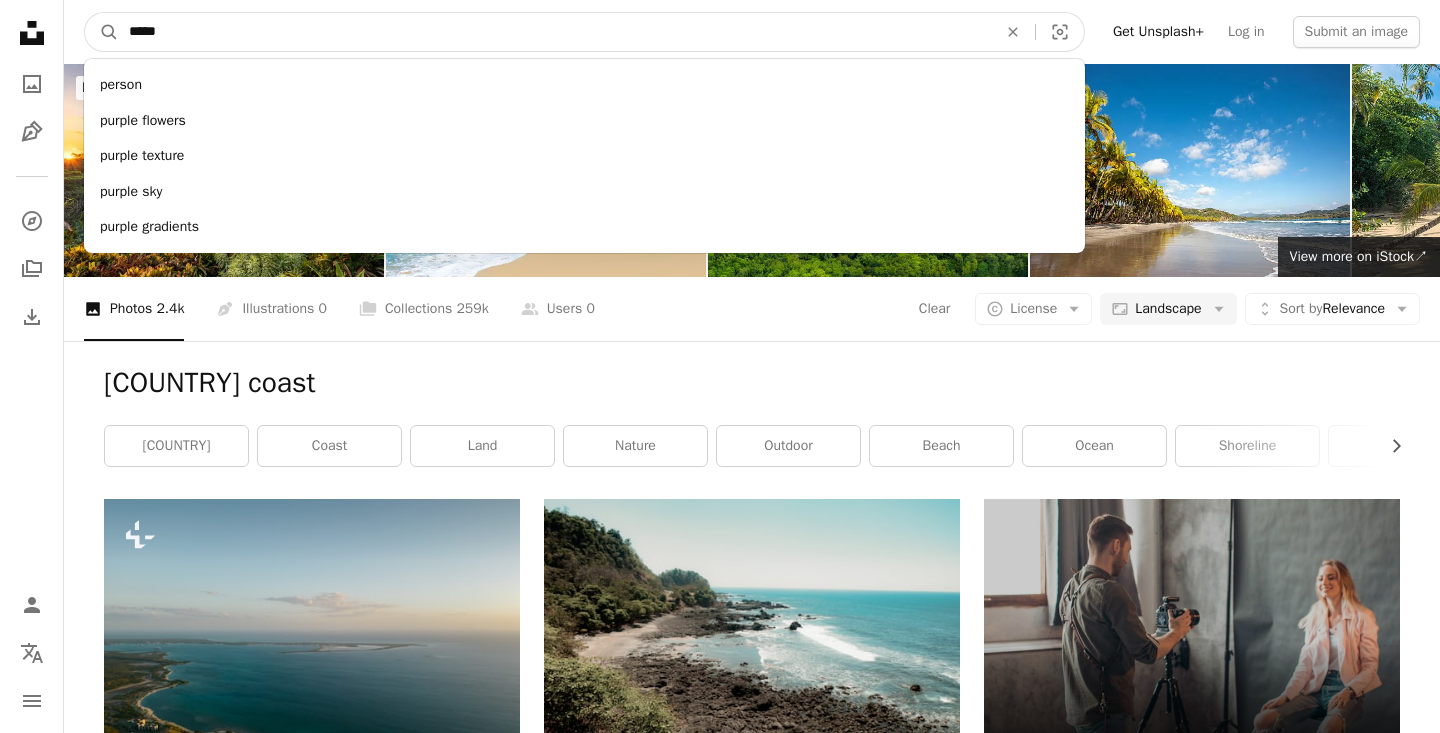 type on "******" 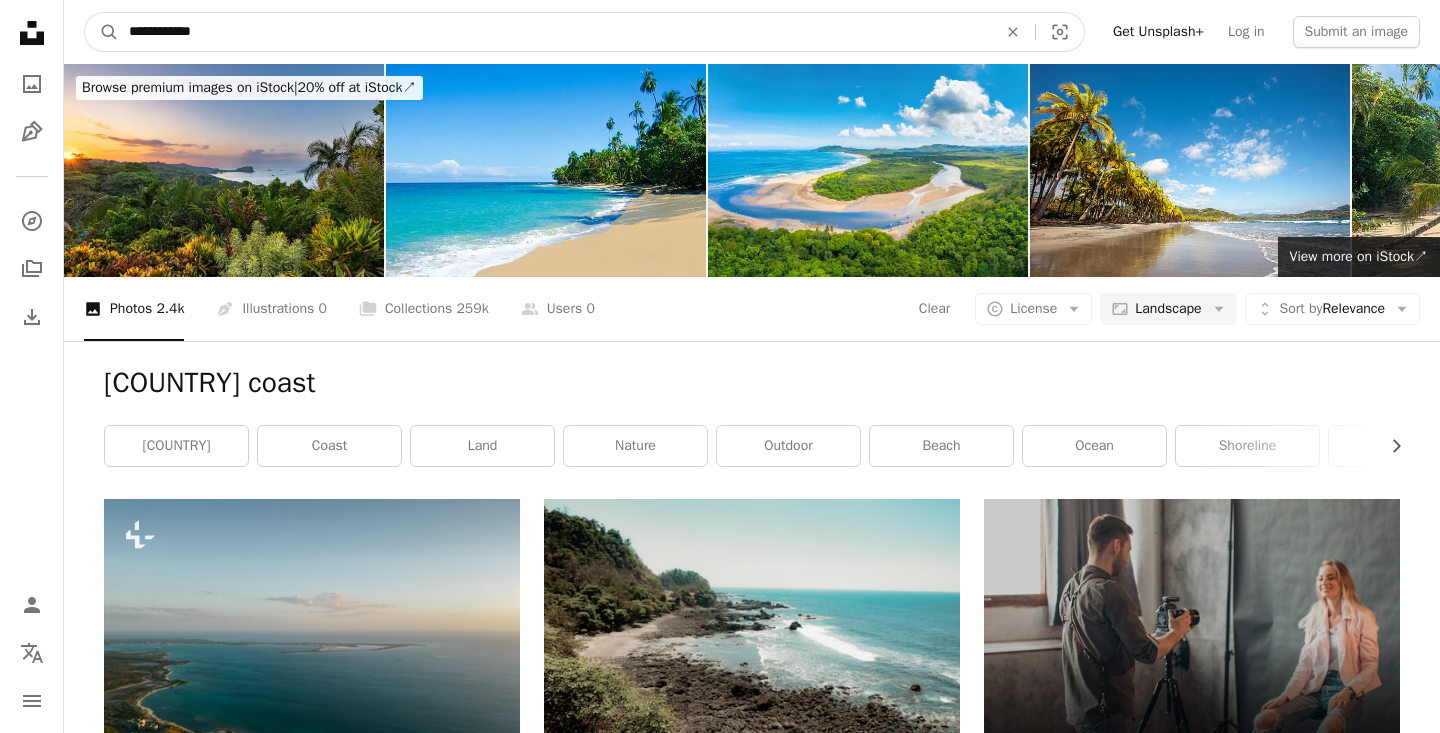 click on "A magnifying glass" at bounding box center [102, 32] 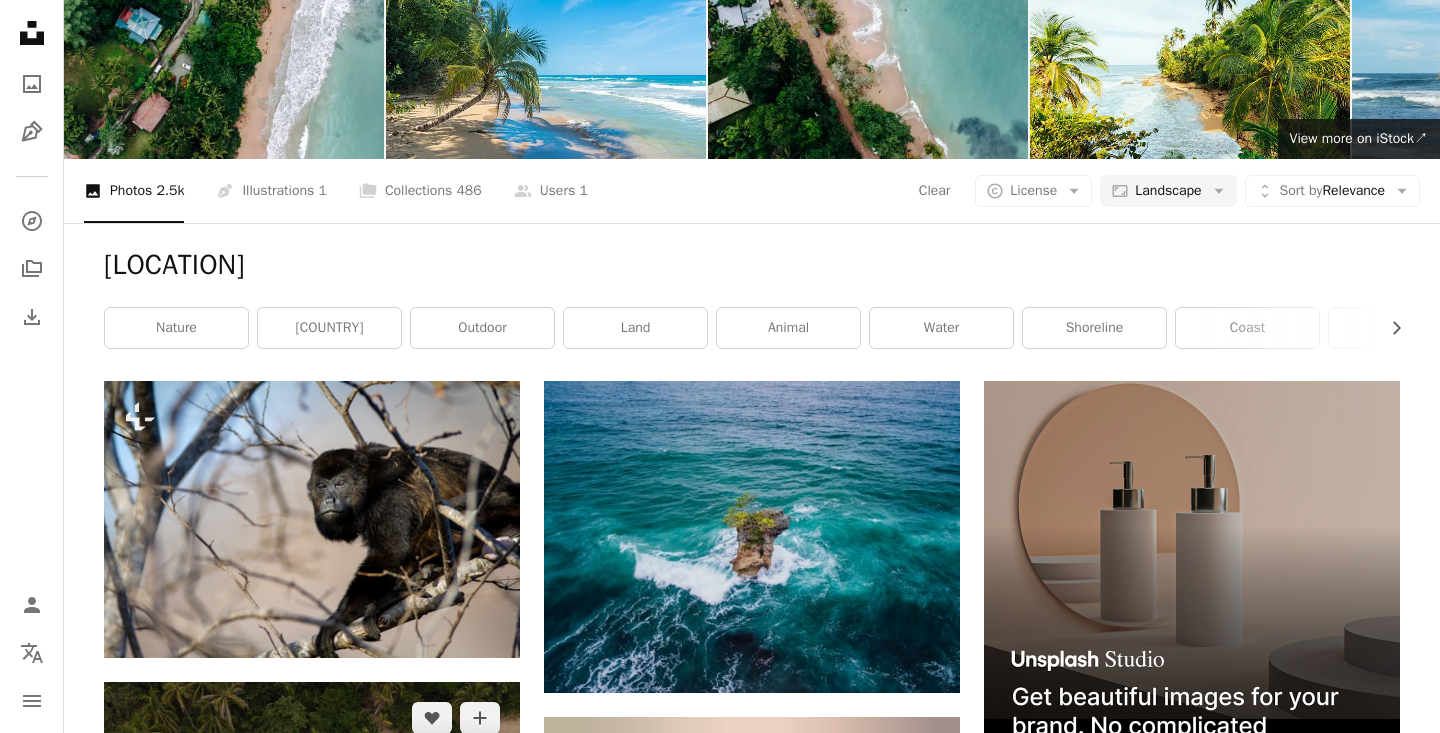 scroll, scrollTop: 0, scrollLeft: 0, axis: both 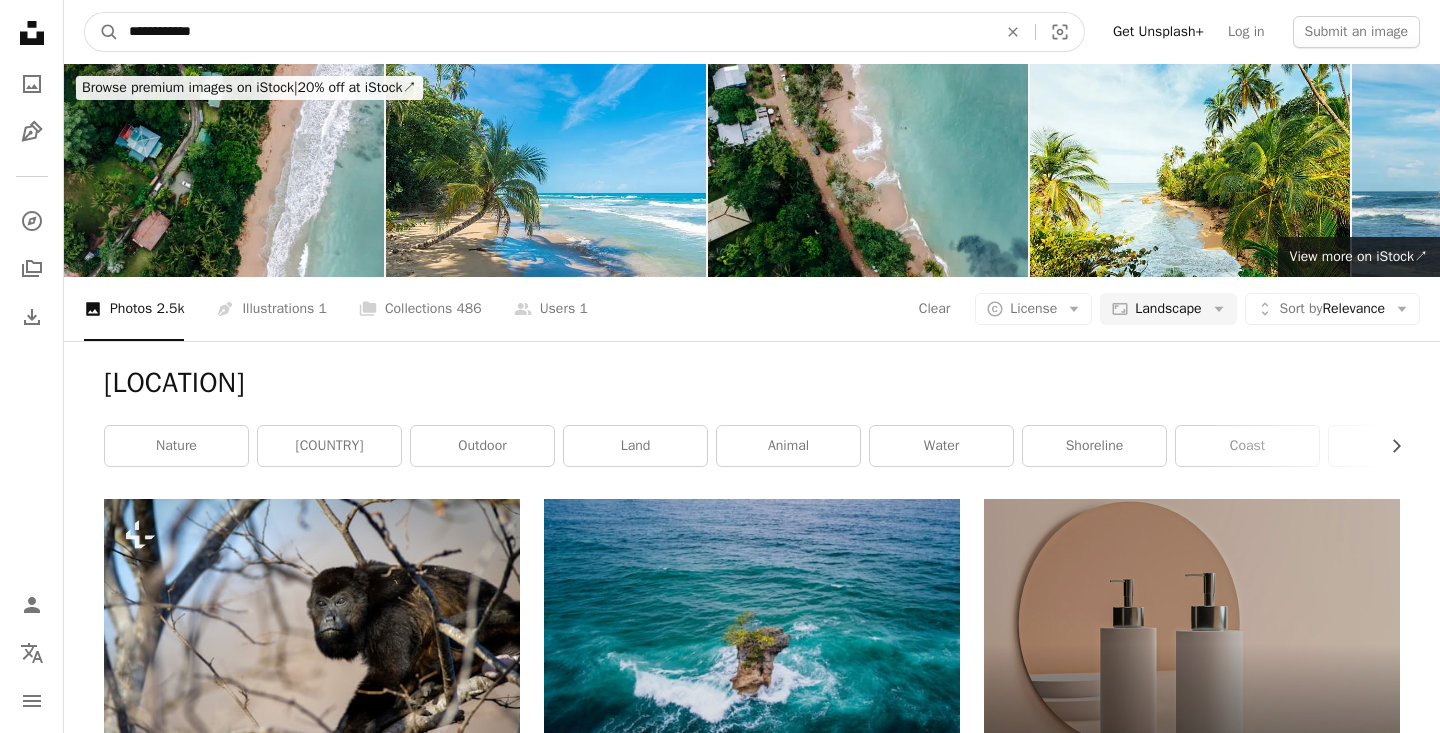 click on "**********" at bounding box center (555, 32) 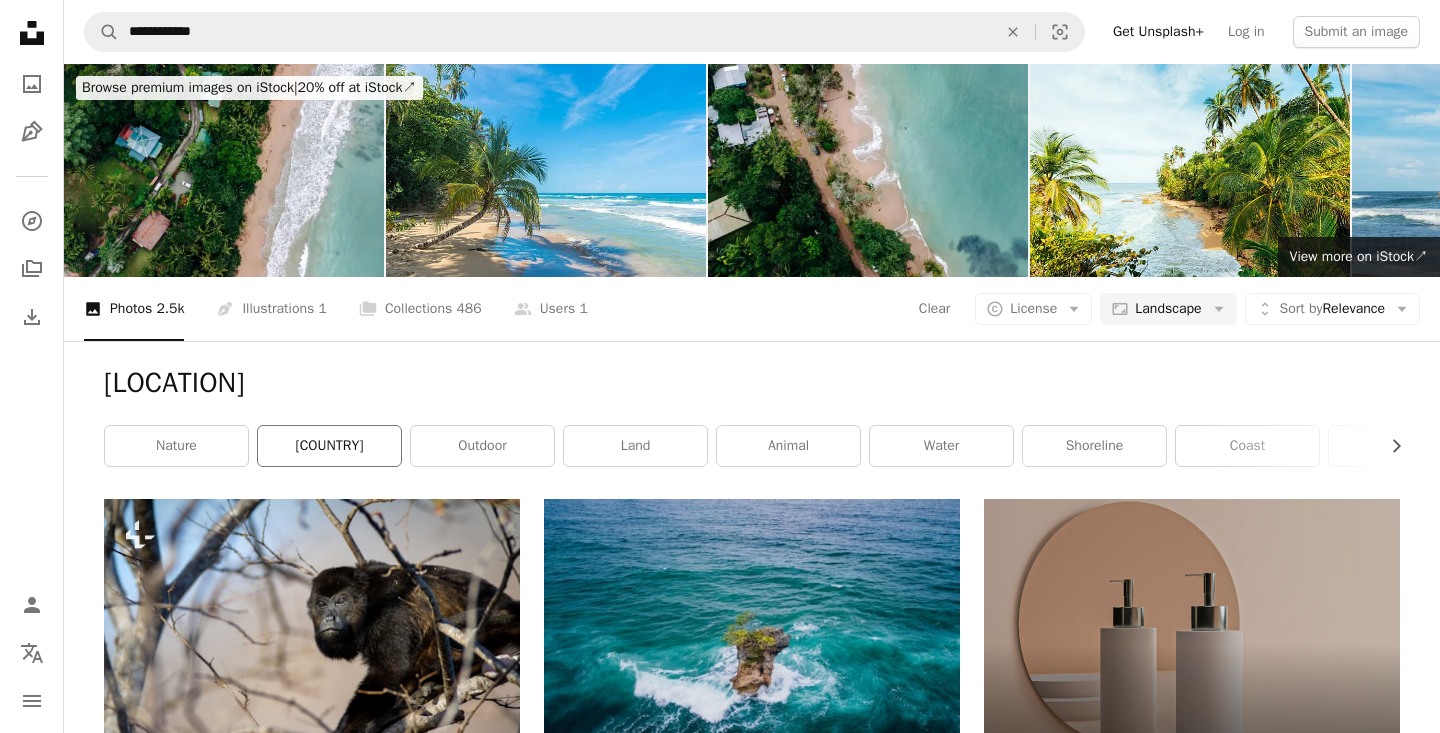 click on "[COUNTRY]" at bounding box center (329, 446) 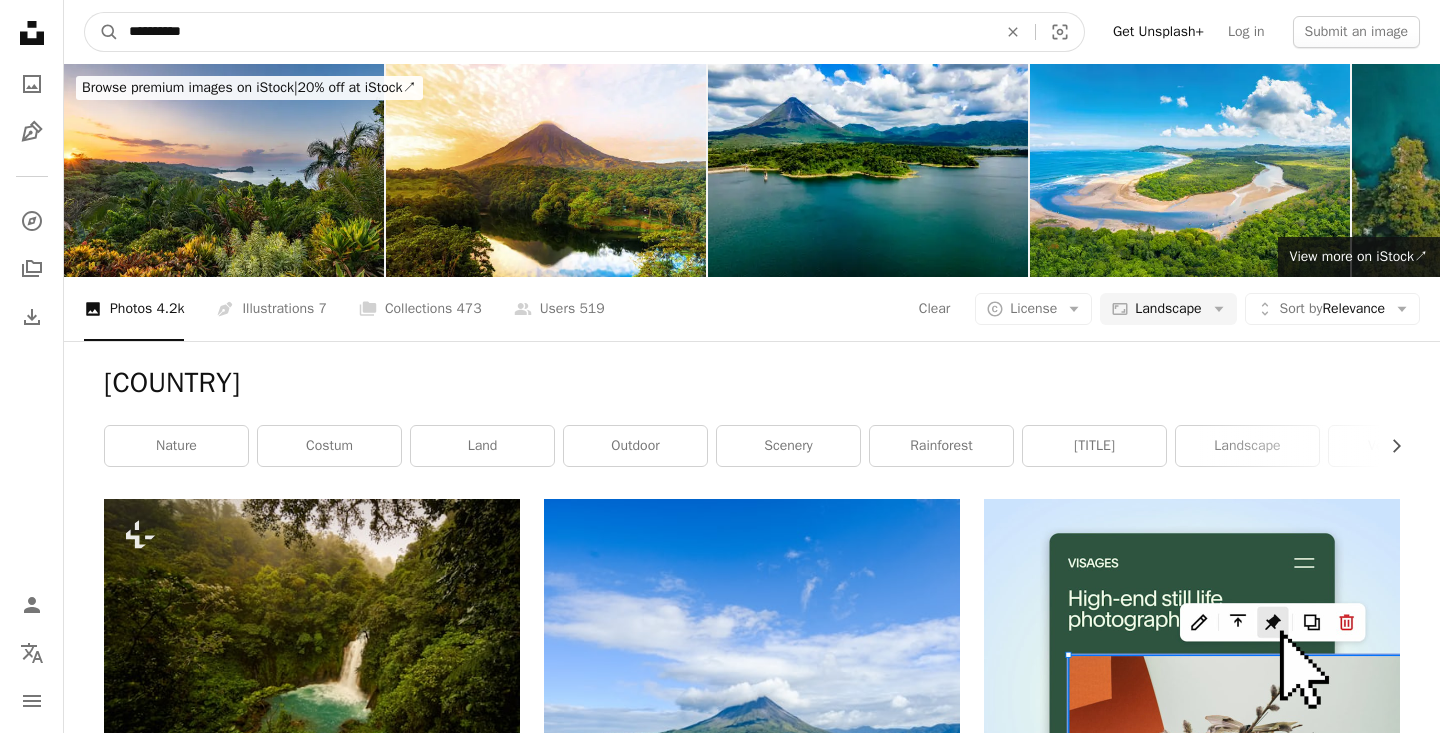 click on "**********" at bounding box center (555, 32) 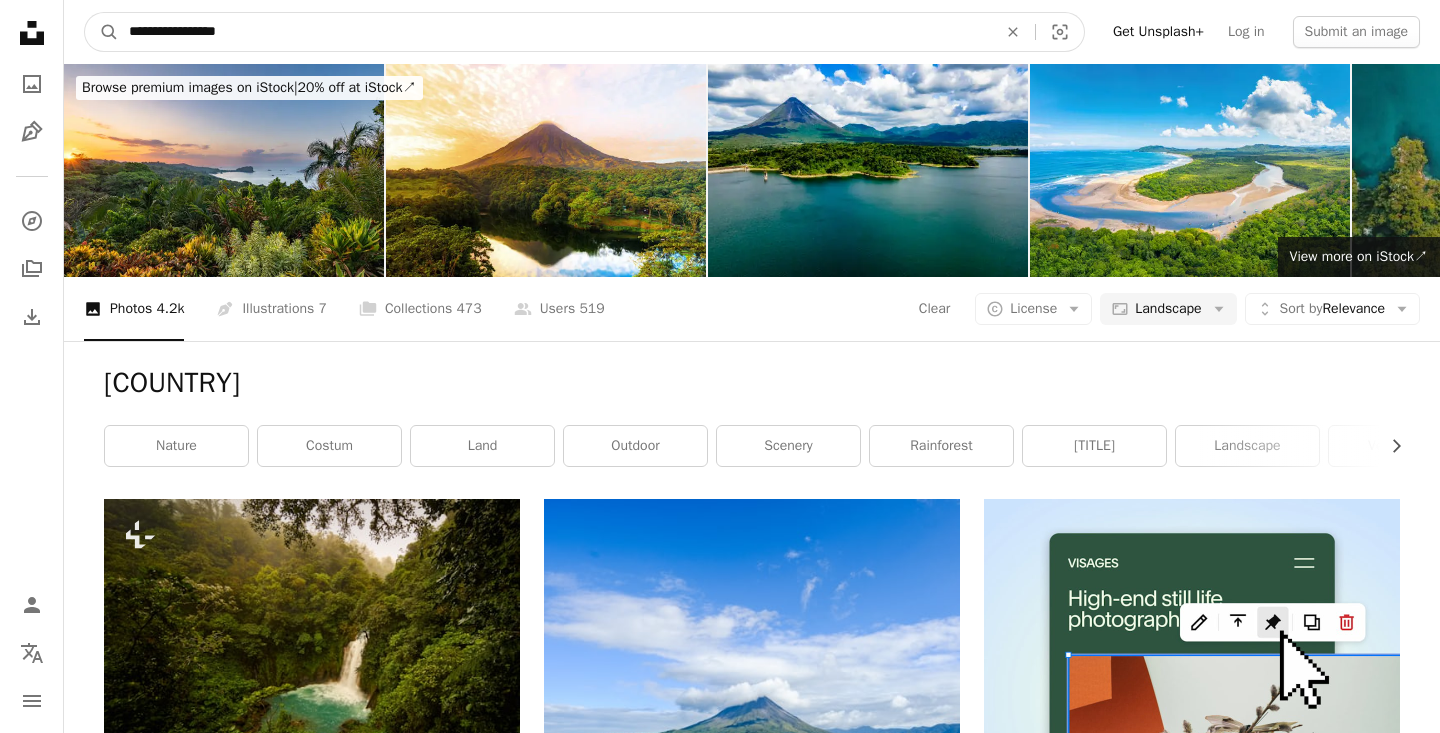 click on "A magnifying glass" at bounding box center [102, 32] 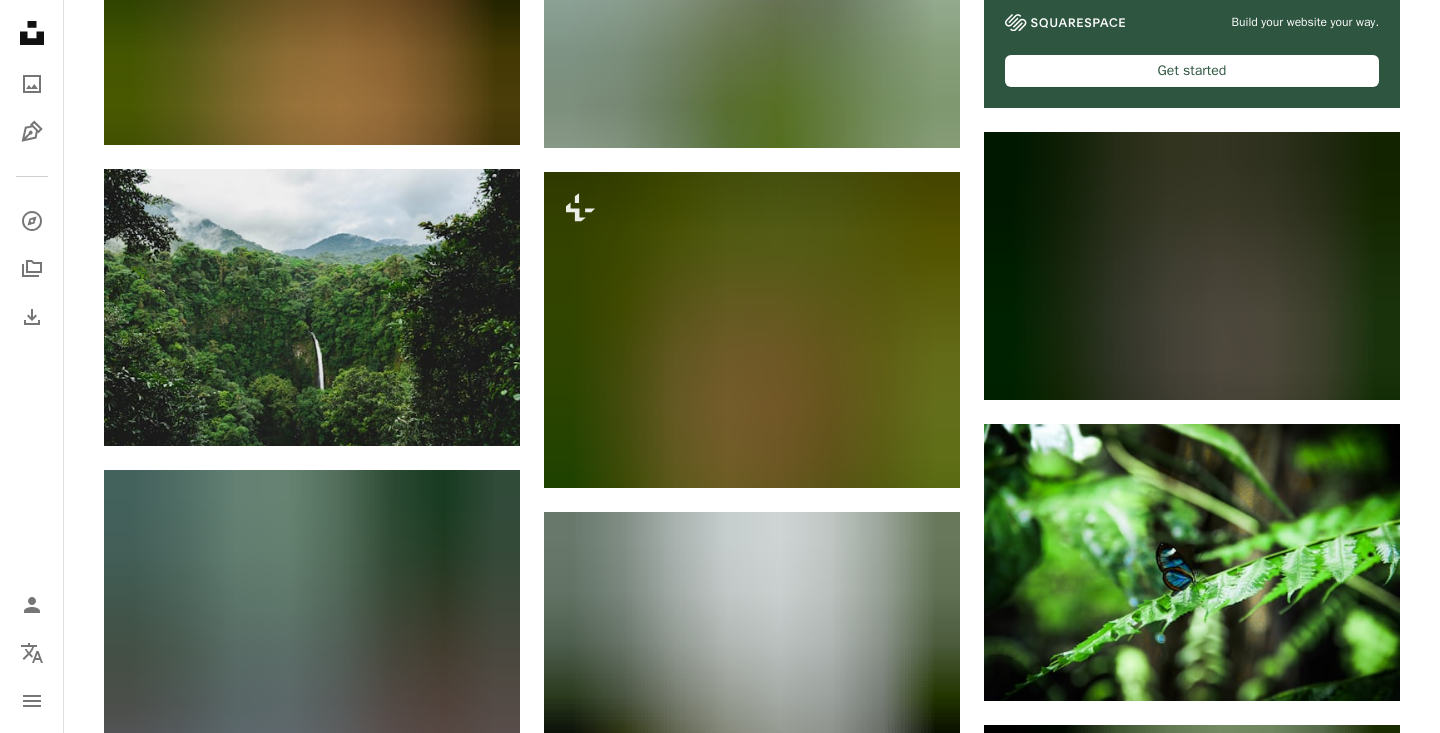 scroll, scrollTop: 0, scrollLeft: 0, axis: both 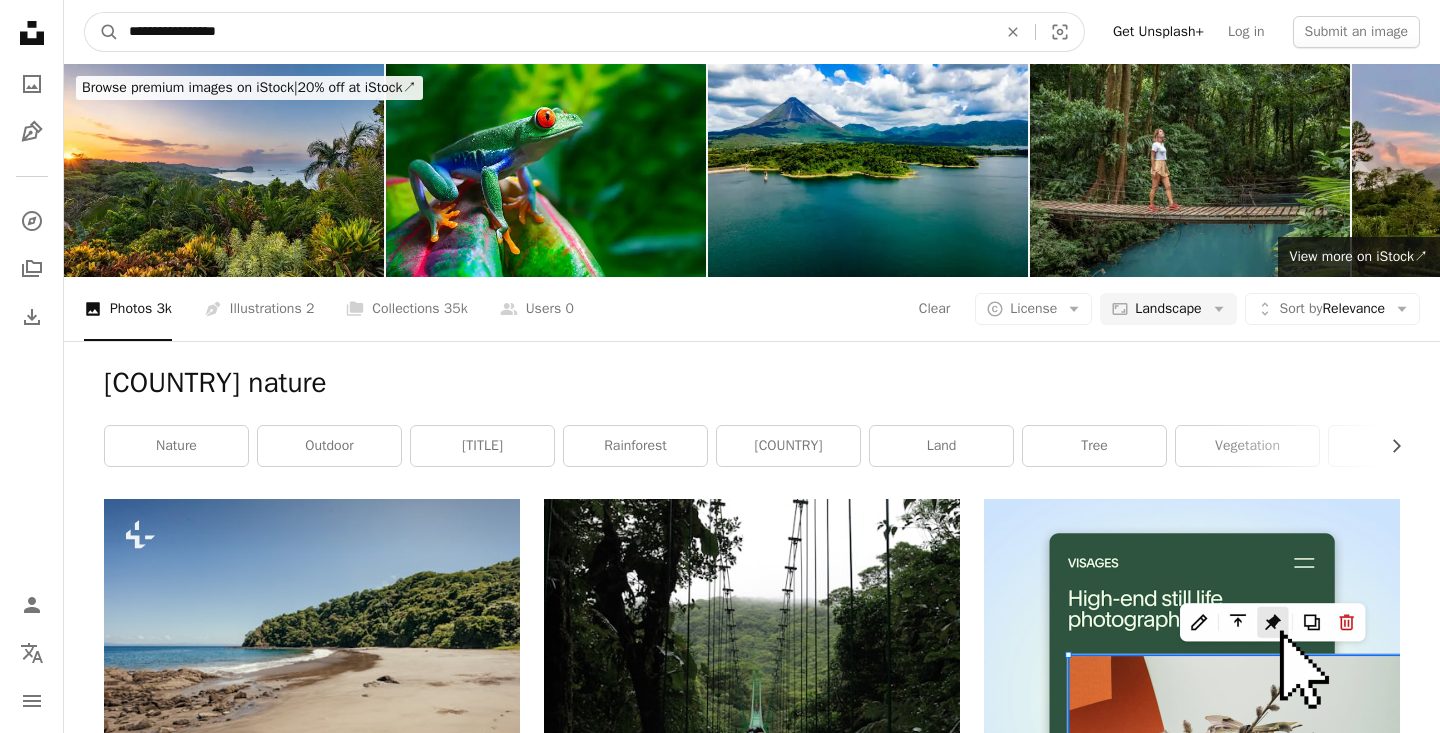 click on "**********" at bounding box center (555, 32) 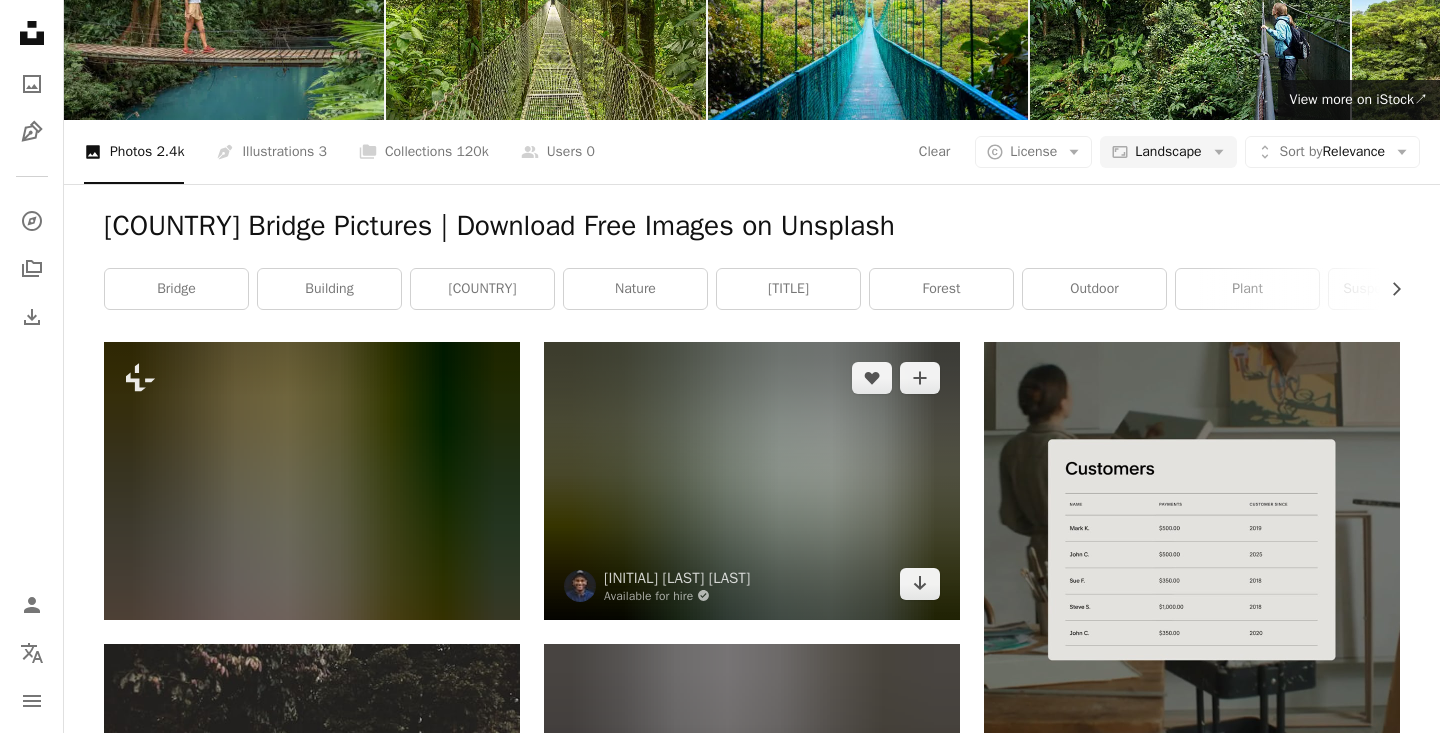 scroll, scrollTop: 134, scrollLeft: 0, axis: vertical 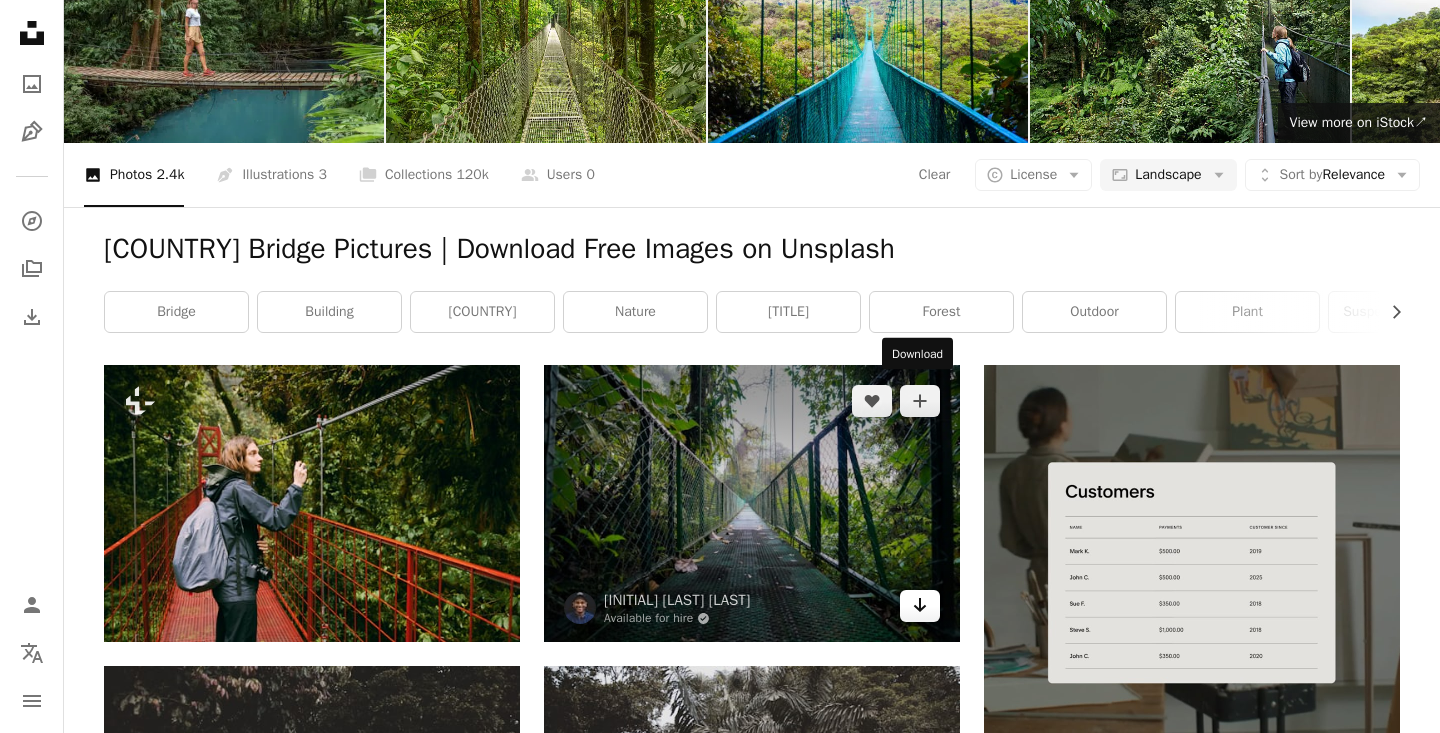 click at bounding box center [920, 605] 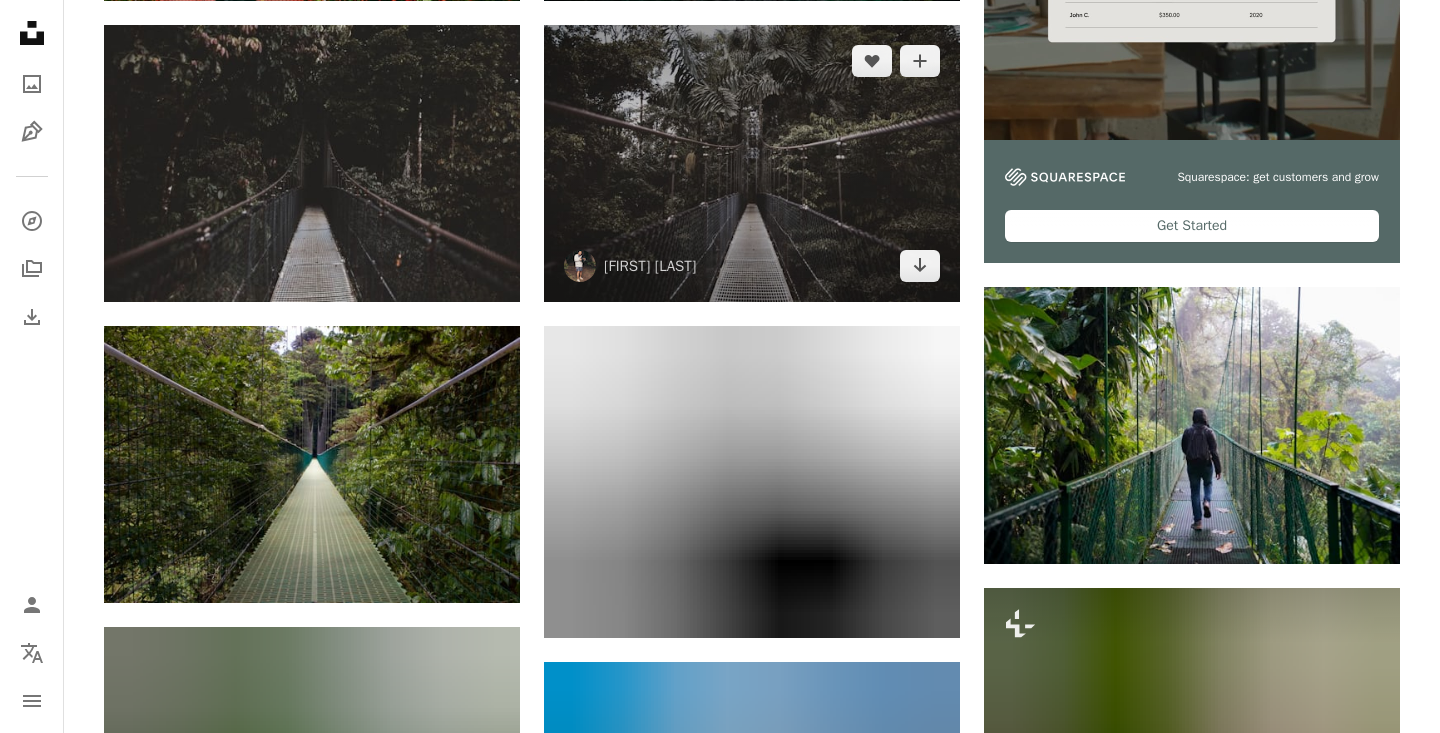 scroll, scrollTop: 0, scrollLeft: 0, axis: both 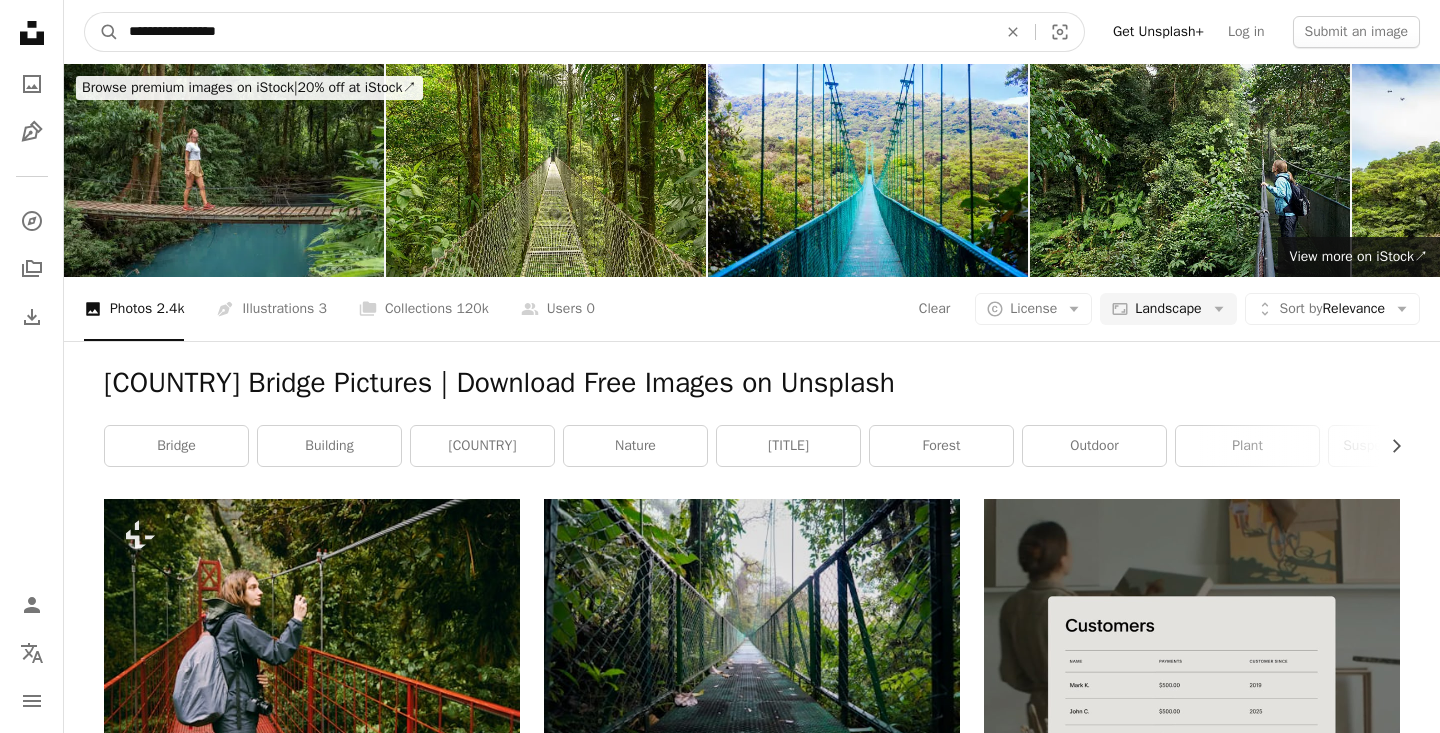 click on "**********" at bounding box center [555, 32] 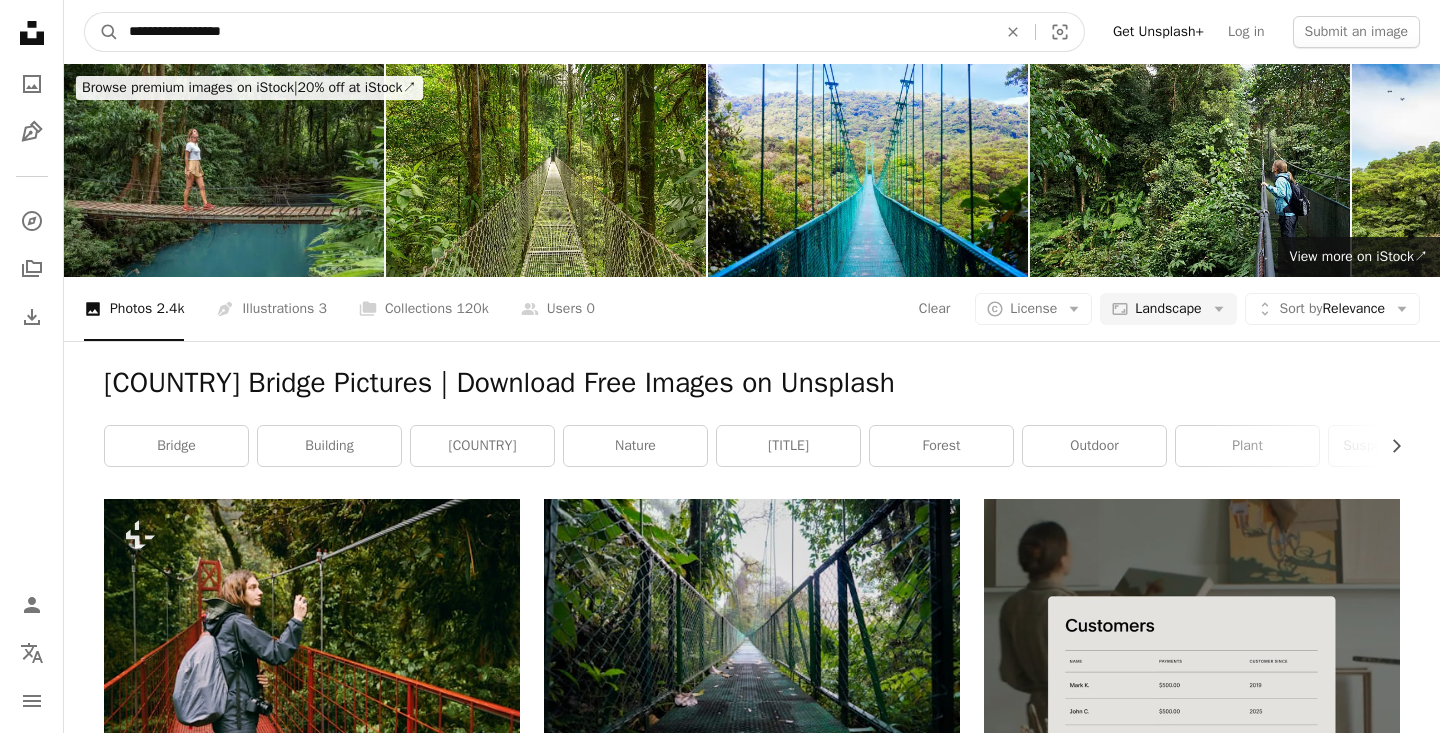 type on "**********" 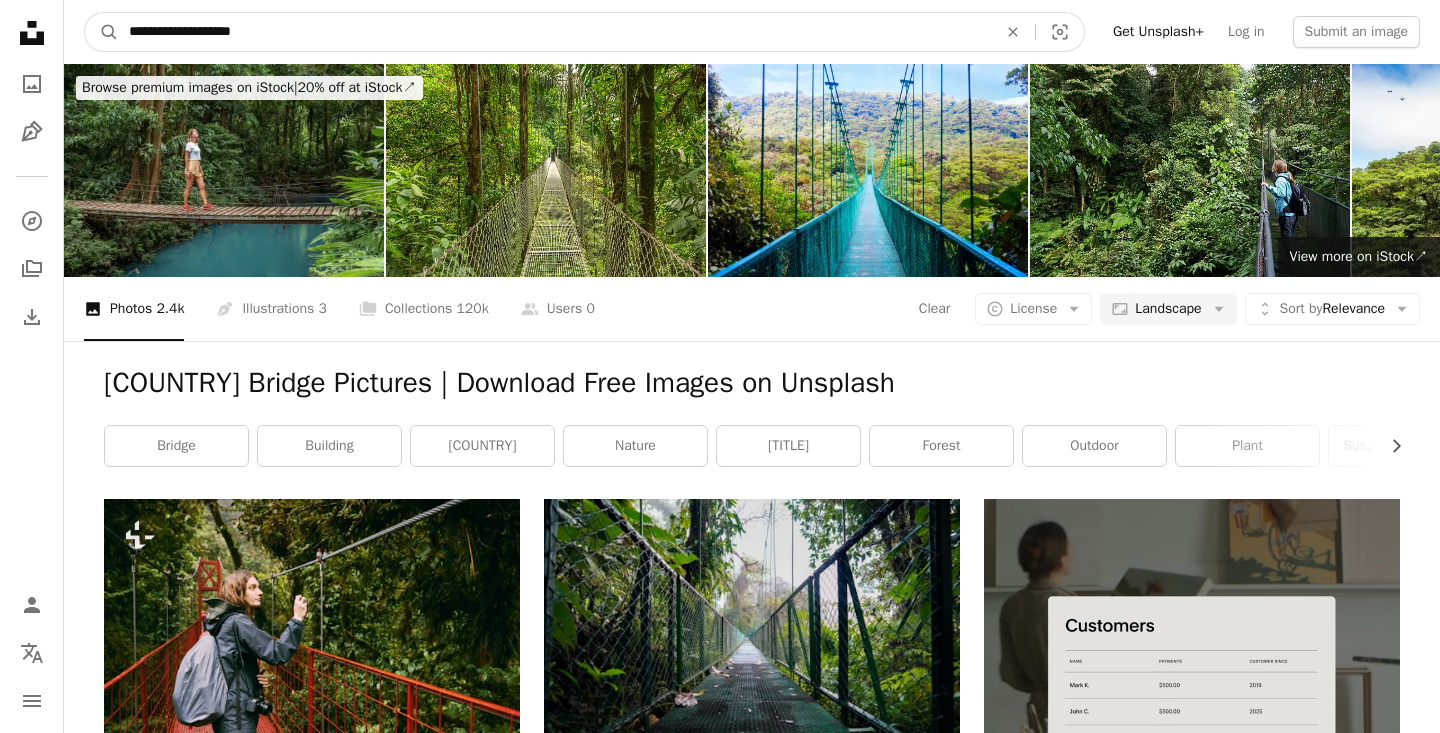 click on "A magnifying glass" at bounding box center (102, 32) 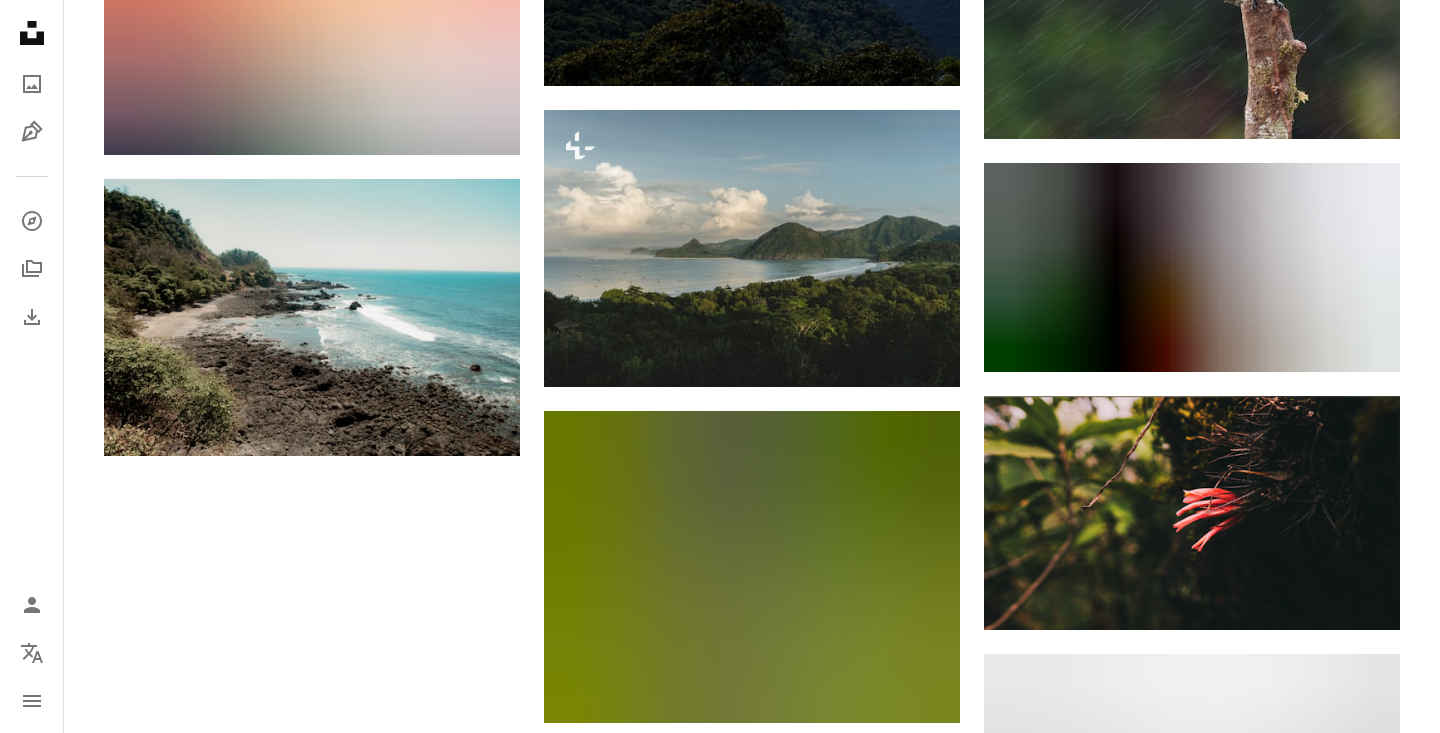 scroll, scrollTop: 1890, scrollLeft: 0, axis: vertical 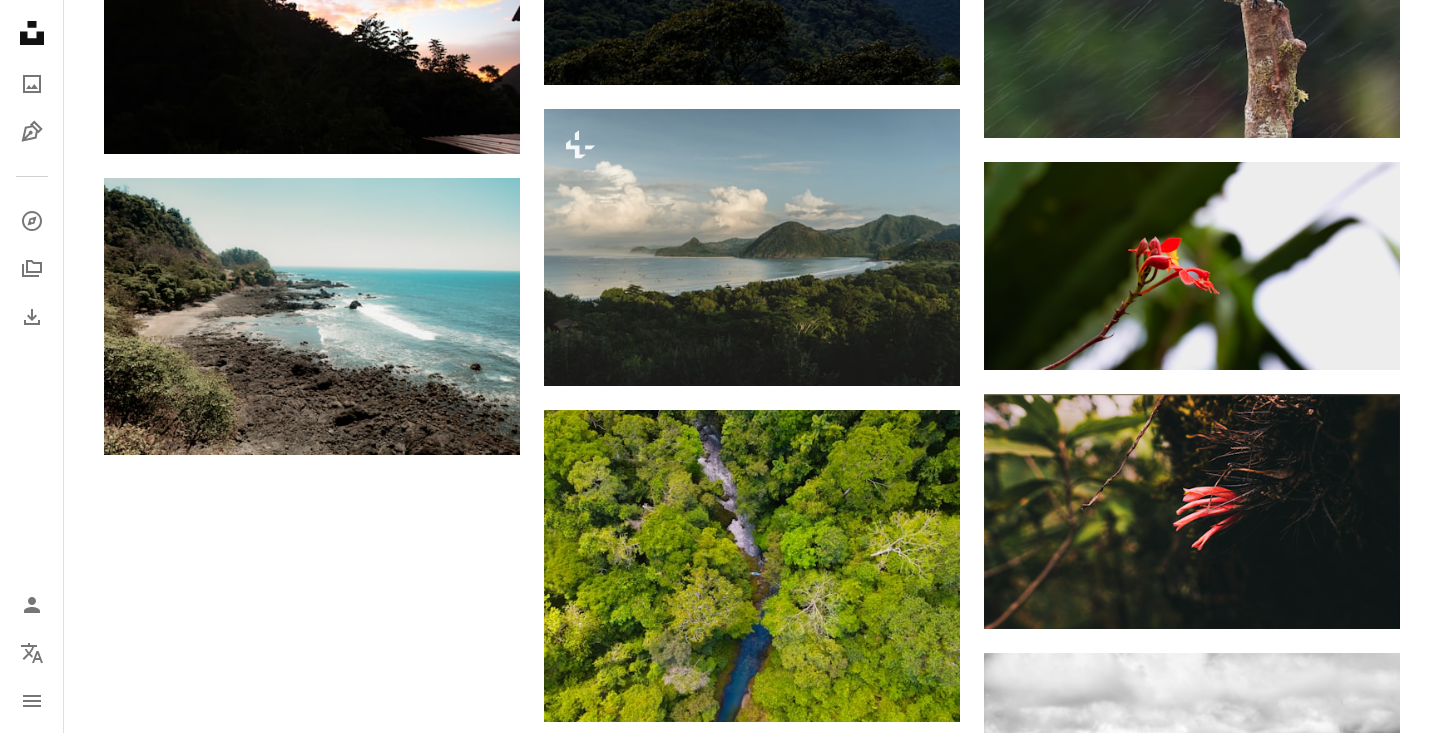 click on "Load more" at bounding box center [752, 1311] 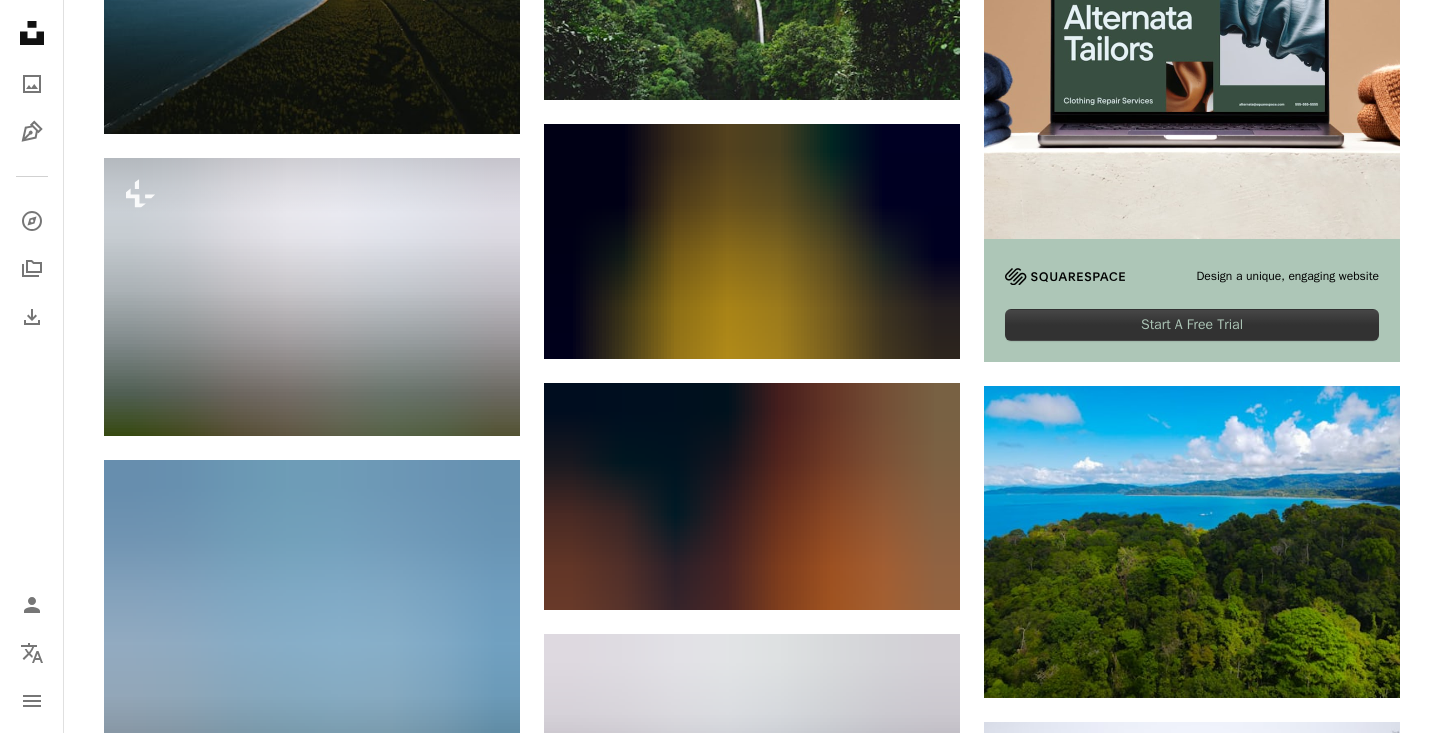 scroll, scrollTop: 0, scrollLeft: 0, axis: both 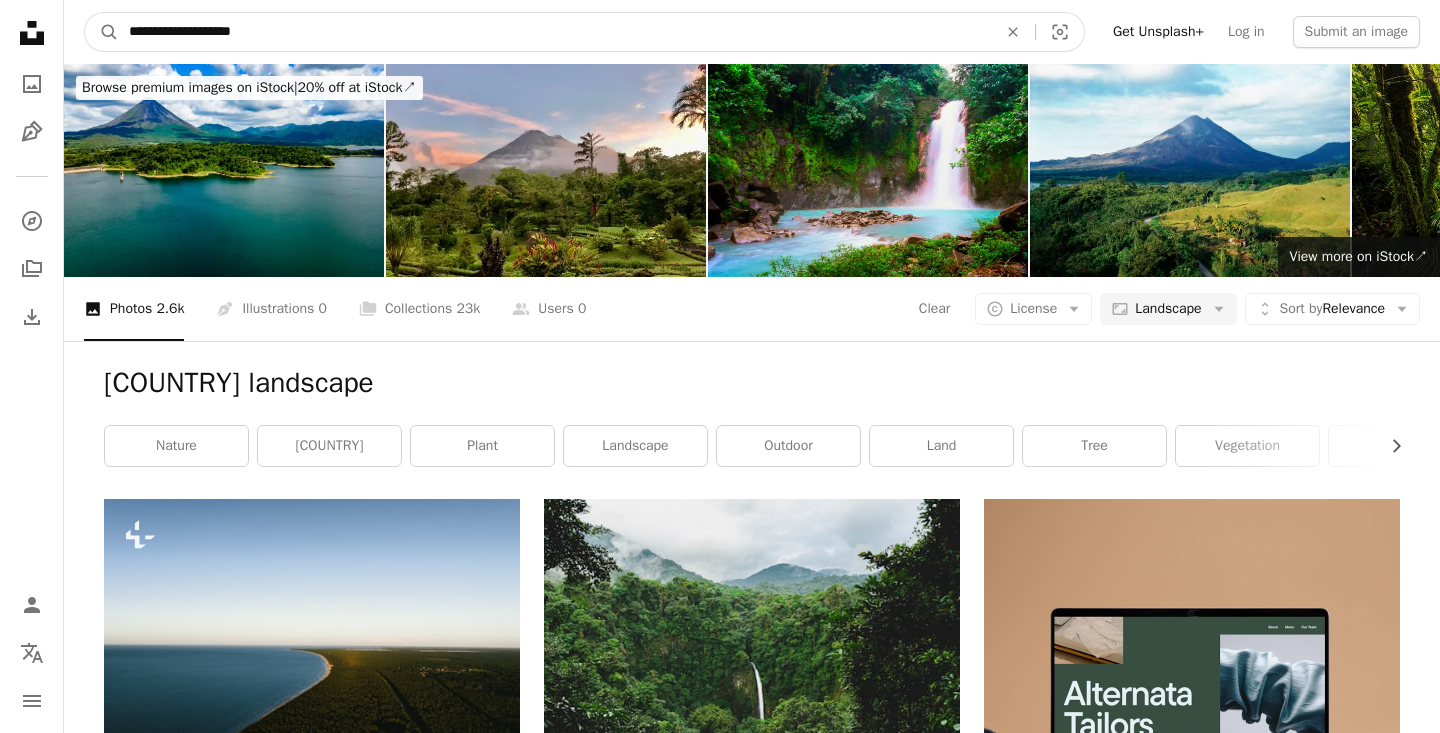 click on "**********" at bounding box center [555, 32] 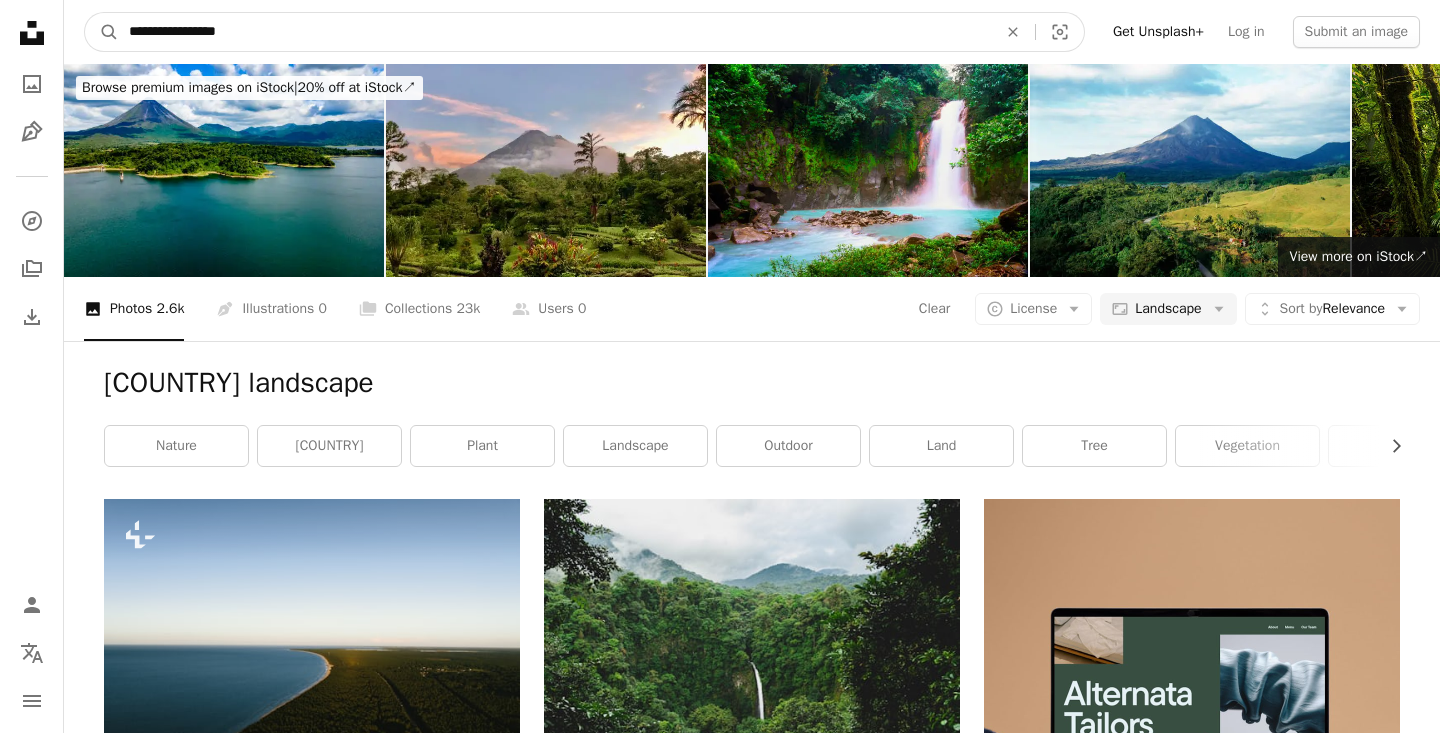 click on "A magnifying glass" at bounding box center [102, 32] 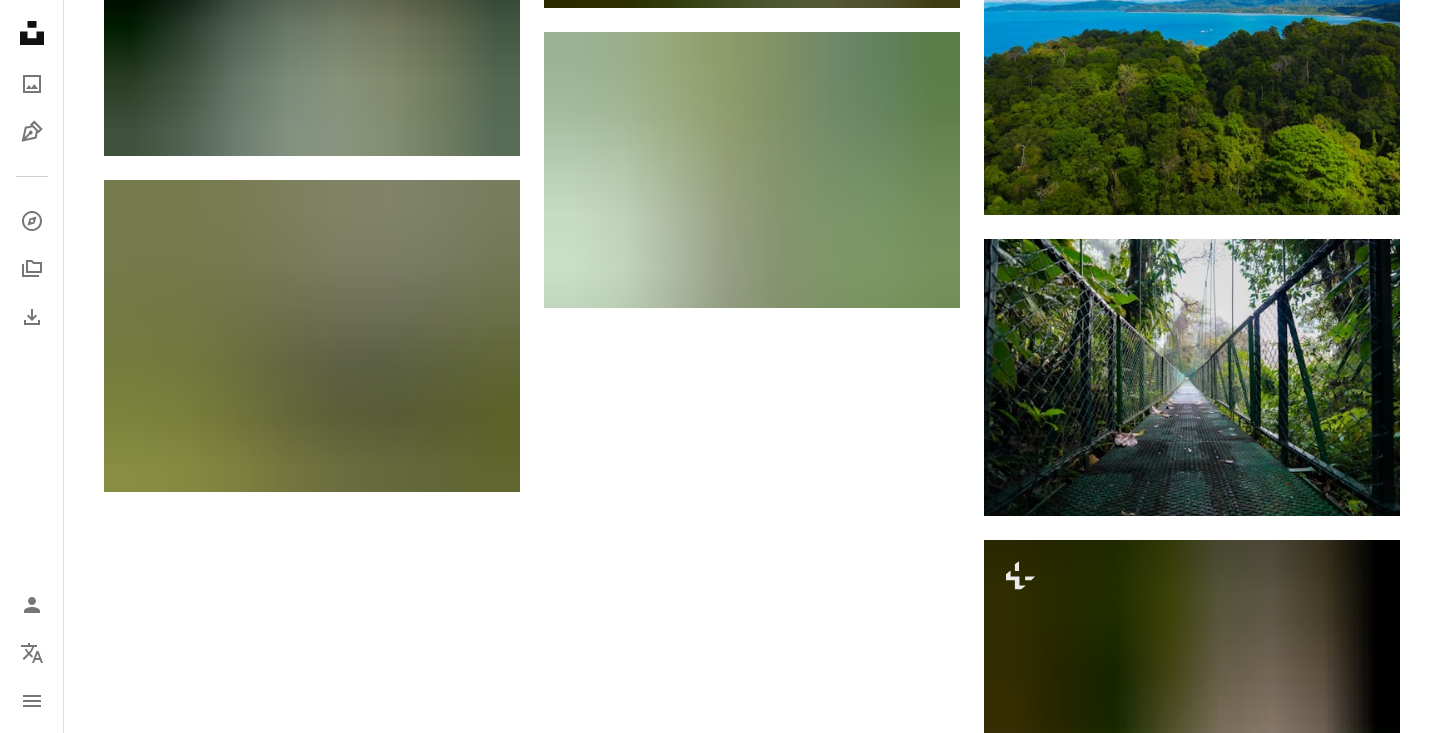 scroll, scrollTop: 2061, scrollLeft: 0, axis: vertical 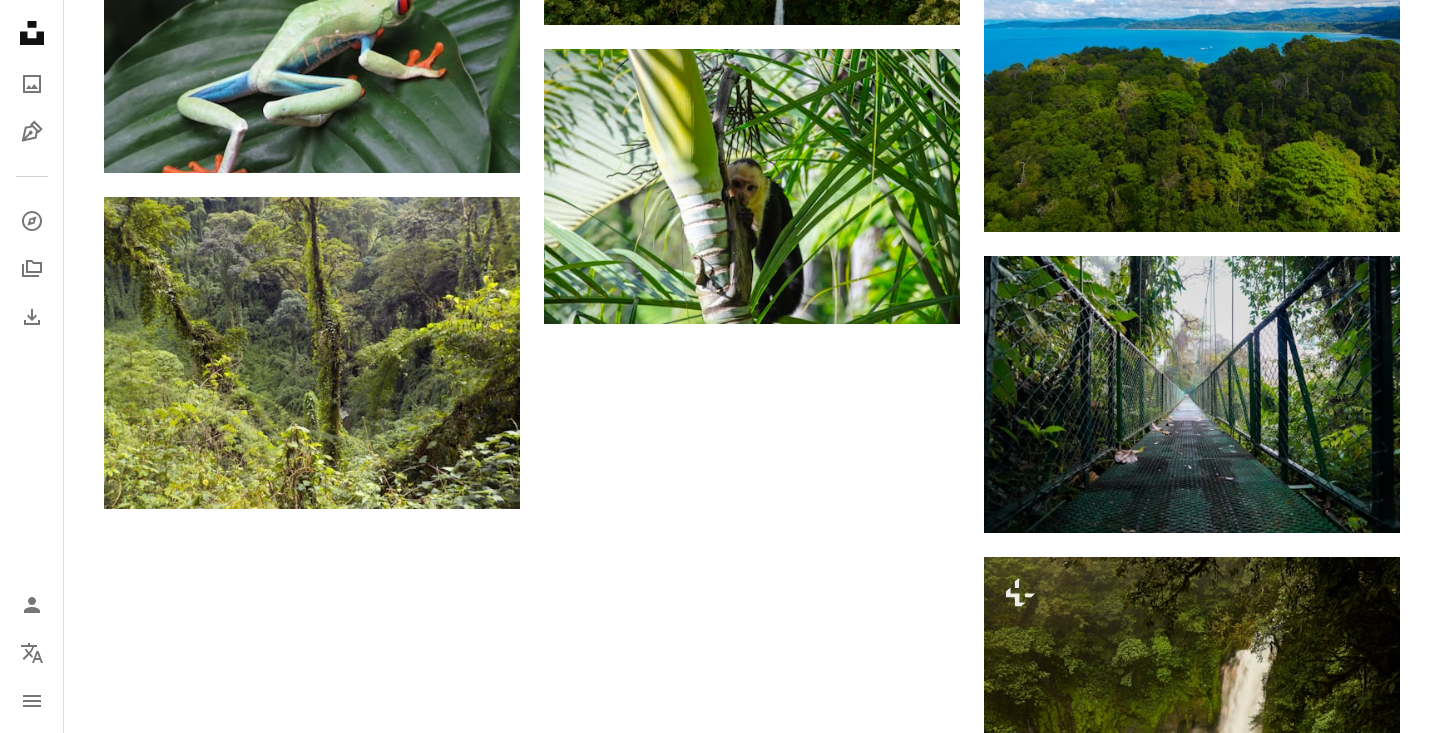click on "Load more" at bounding box center [752, 1211] 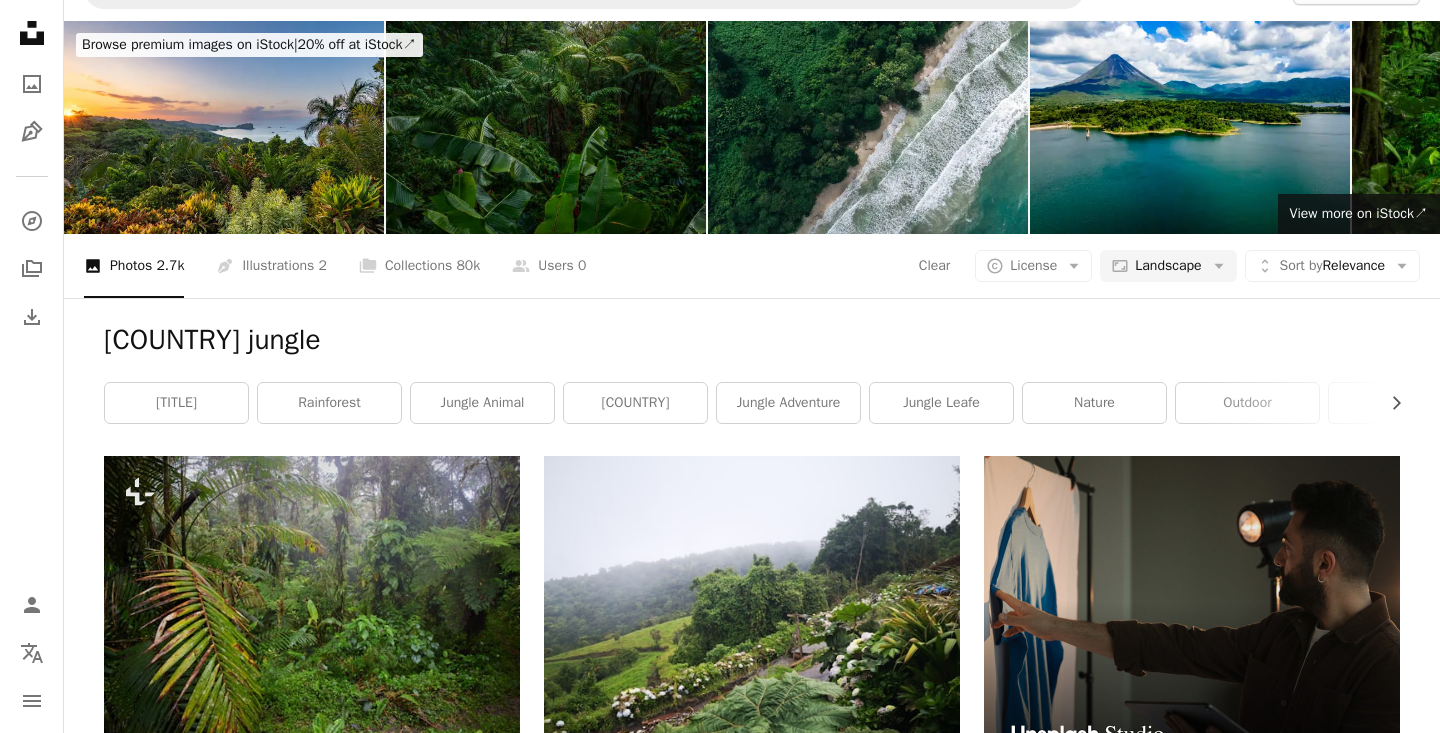scroll, scrollTop: 0, scrollLeft: 0, axis: both 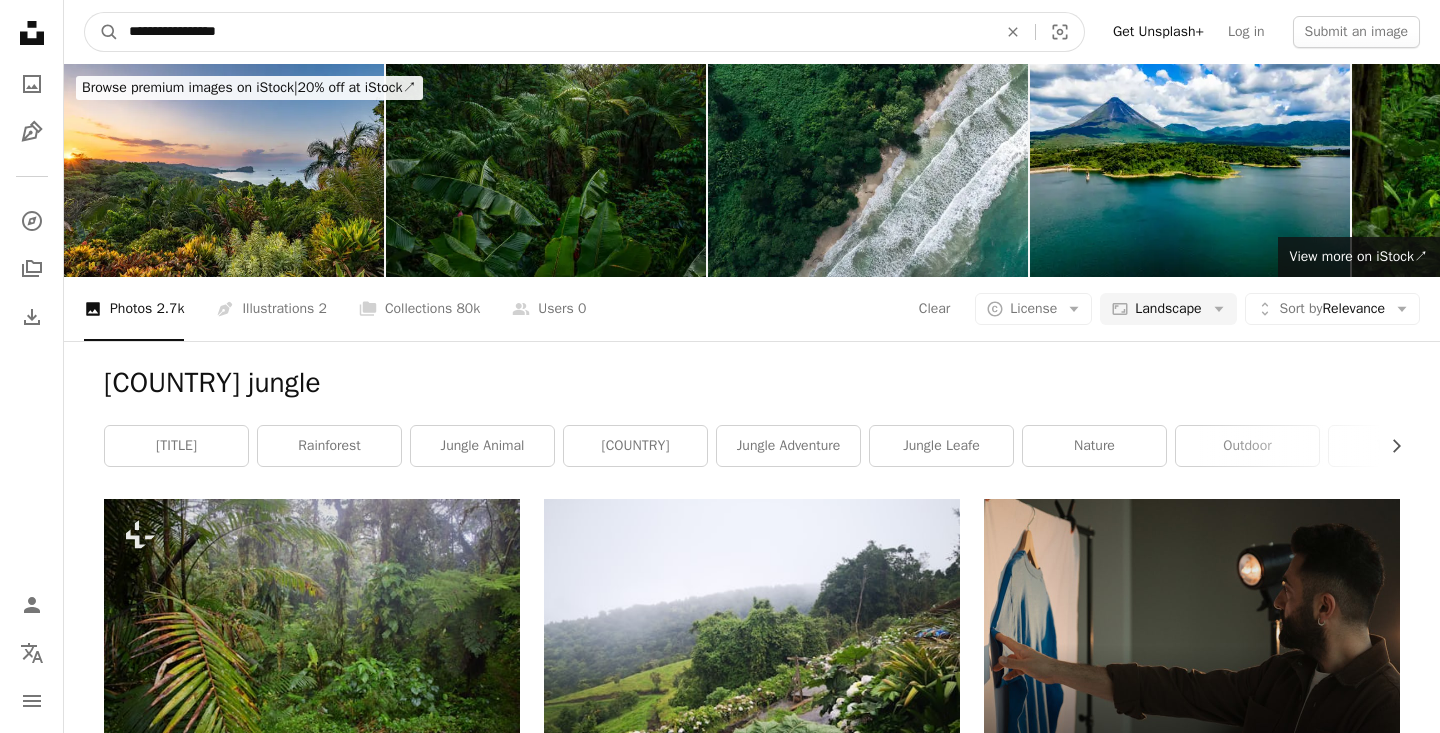 click on "**********" at bounding box center [555, 32] 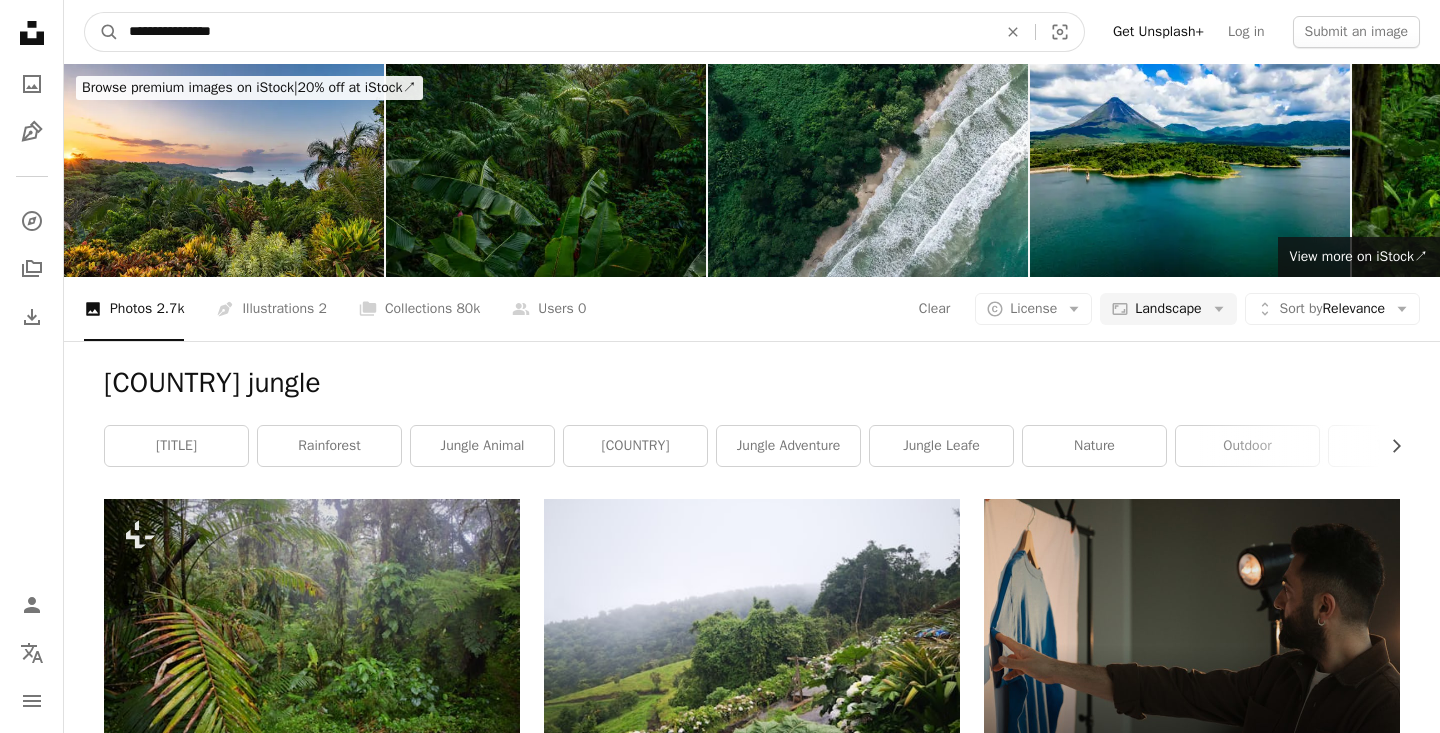 click on "A magnifying glass" at bounding box center (102, 32) 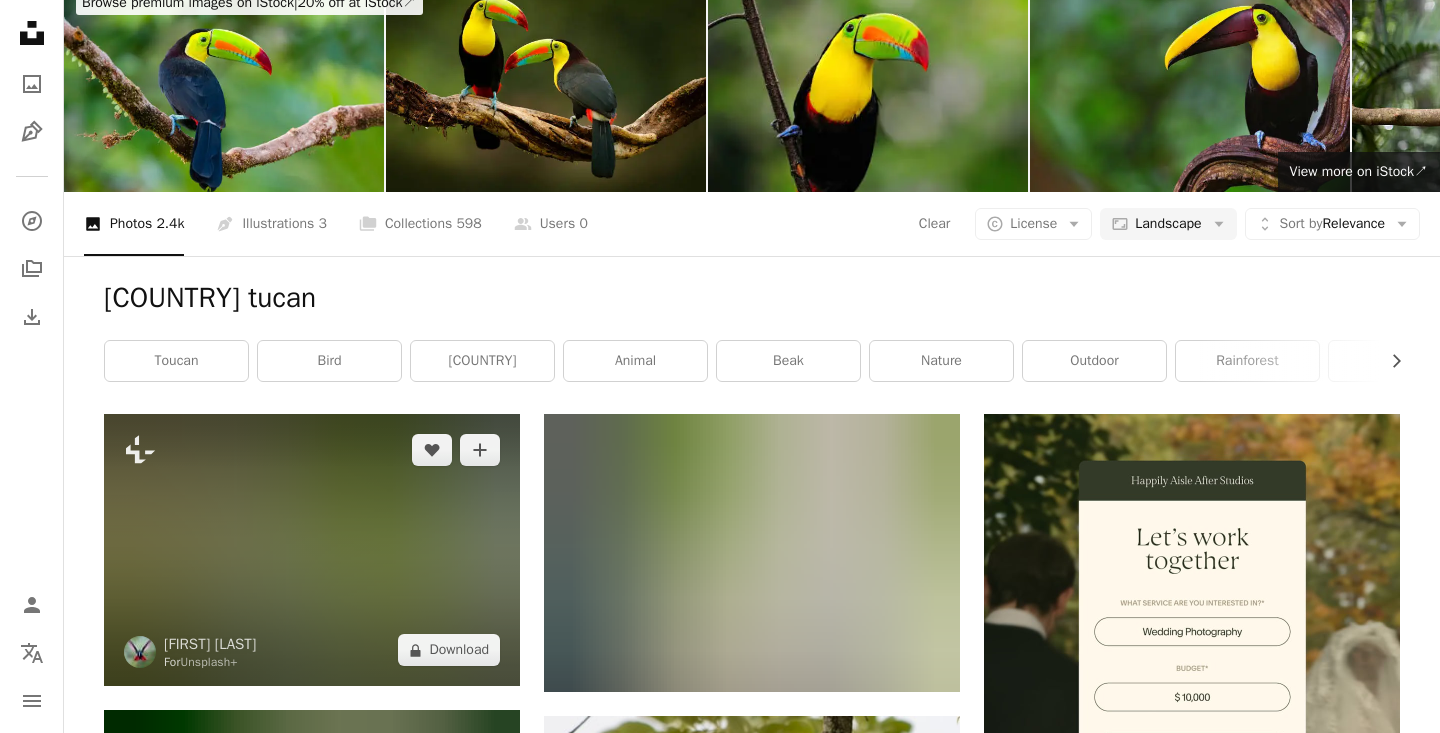 scroll, scrollTop: 0, scrollLeft: 0, axis: both 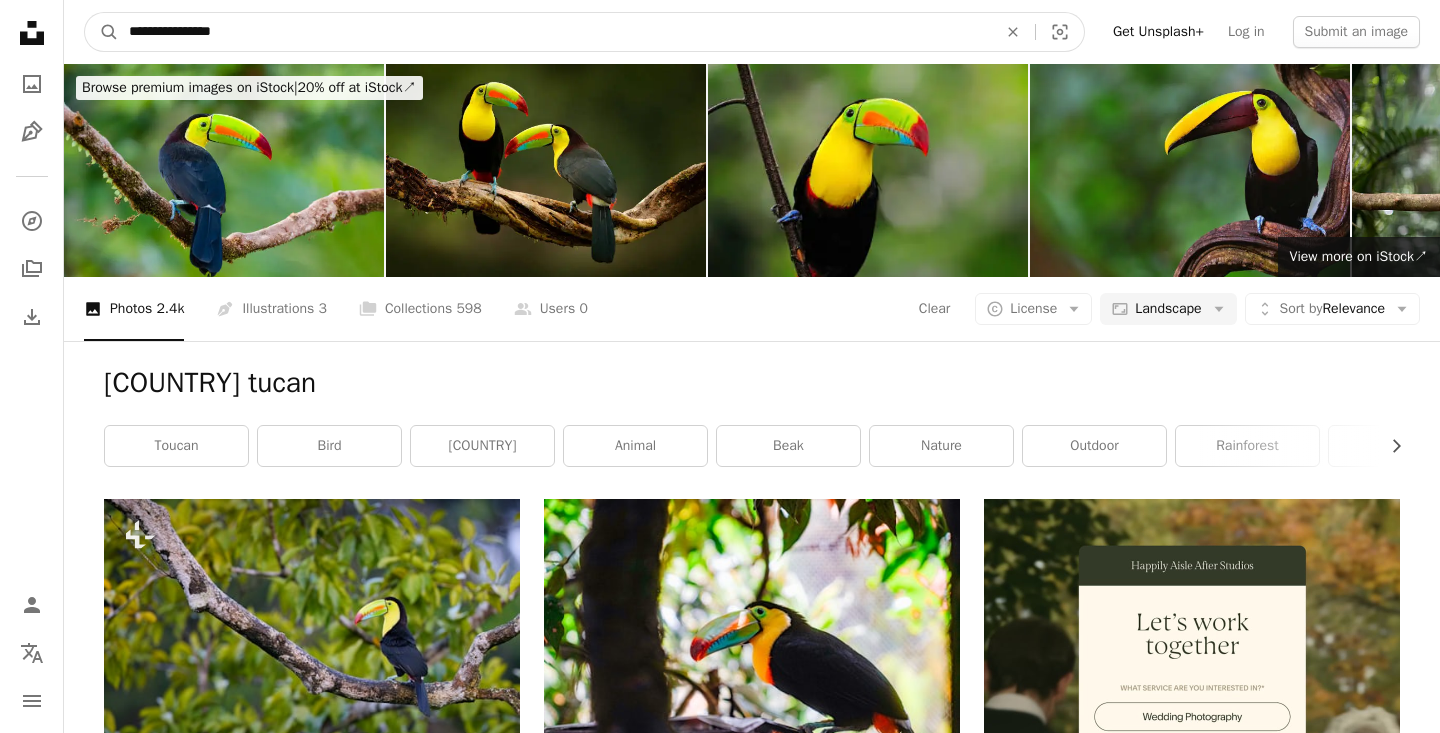 click on "**********" at bounding box center [555, 32] 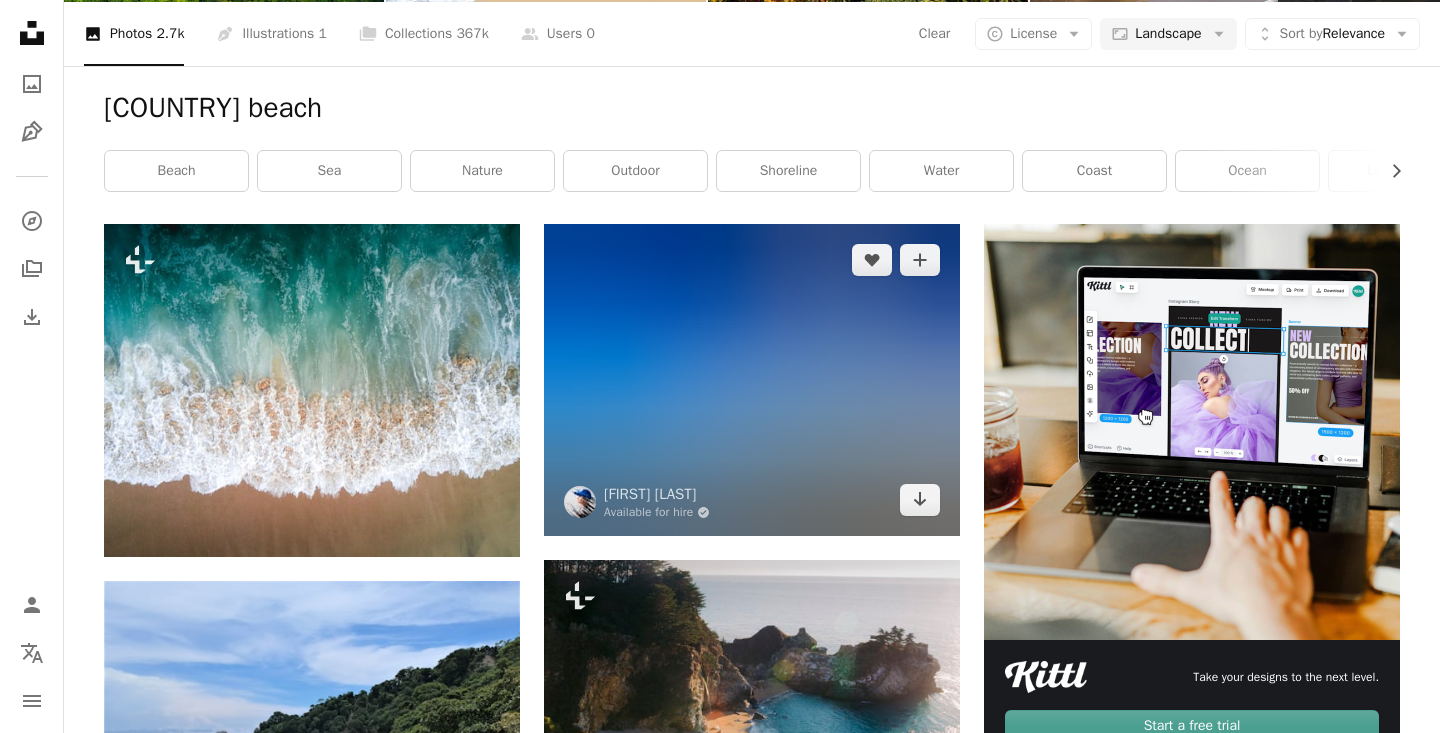 scroll, scrollTop: 309, scrollLeft: 0, axis: vertical 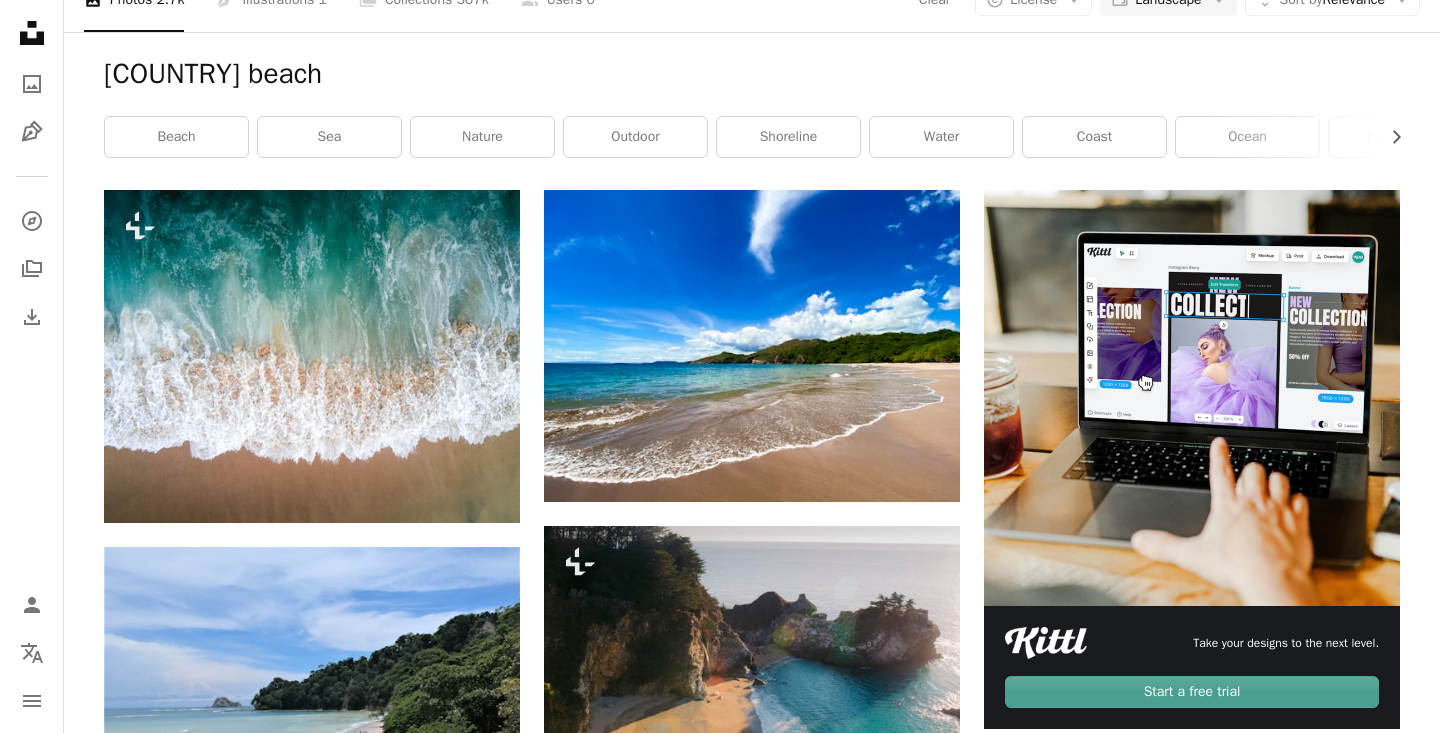 click on "Arrow pointing down" at bounding box center [1360, 1306] 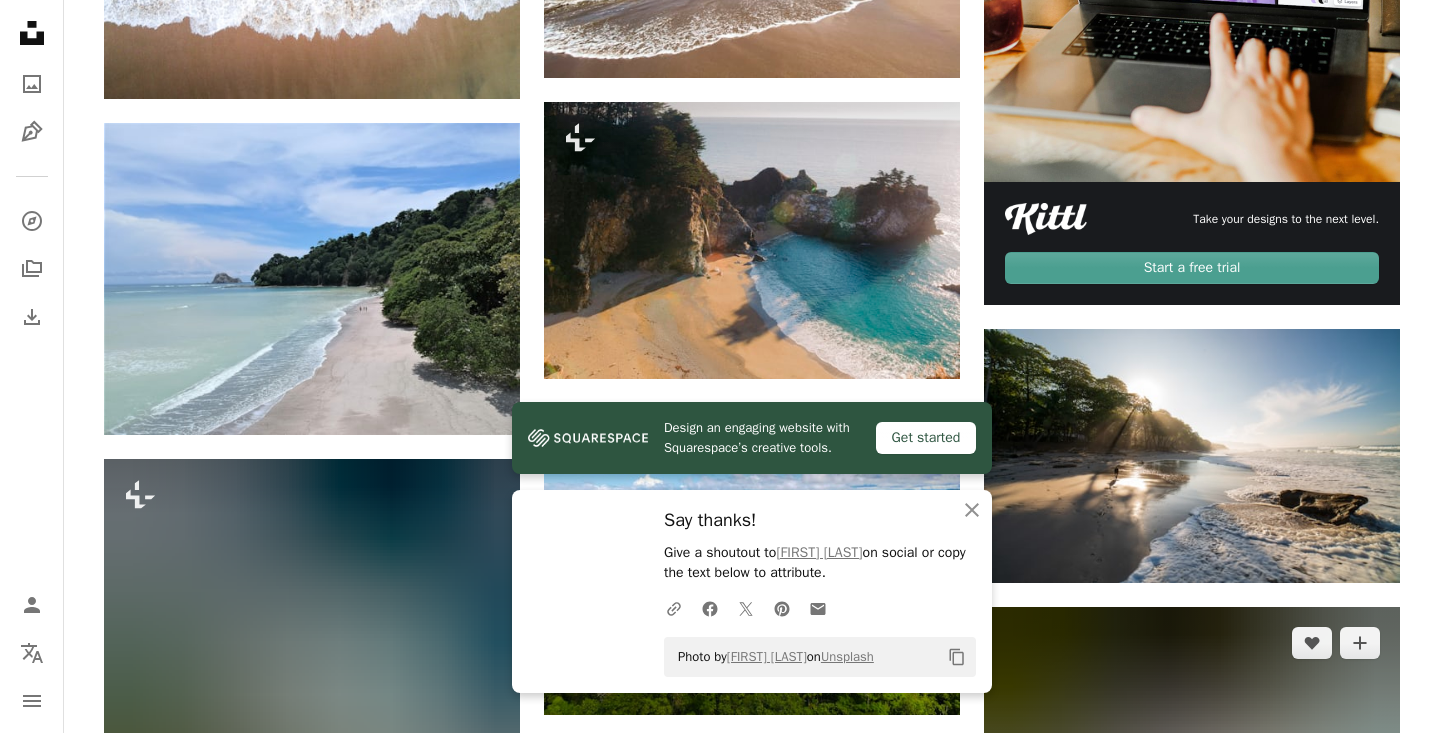 scroll, scrollTop: 736, scrollLeft: 0, axis: vertical 